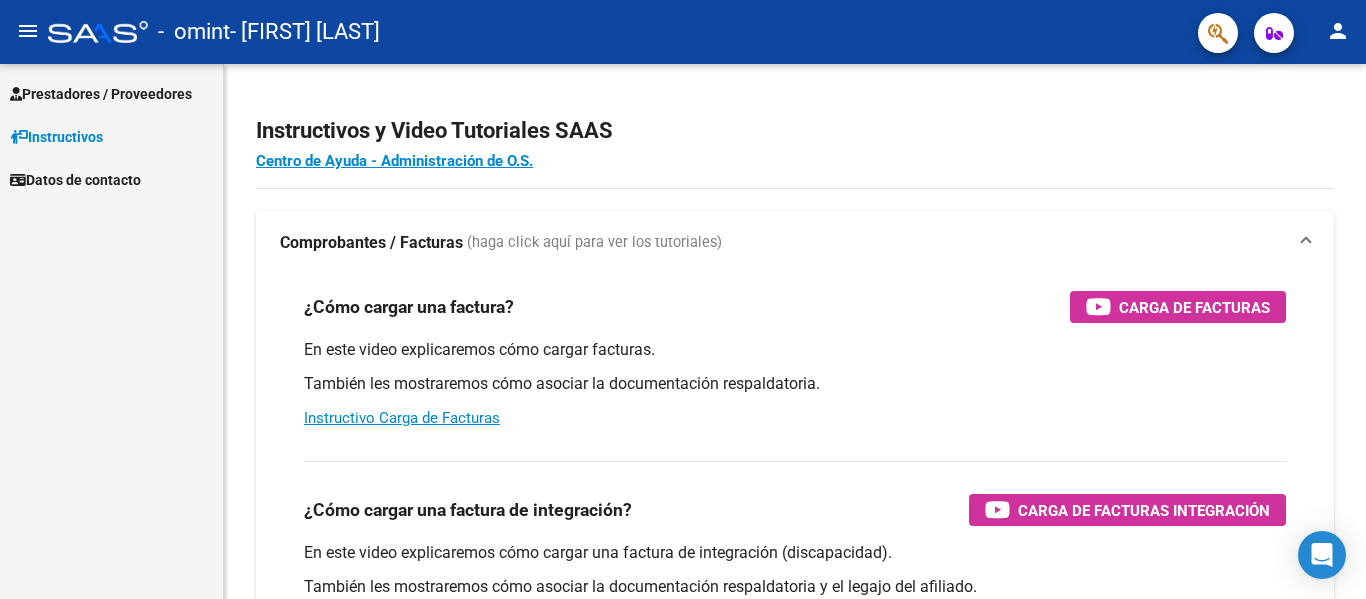 scroll, scrollTop: 0, scrollLeft: 0, axis: both 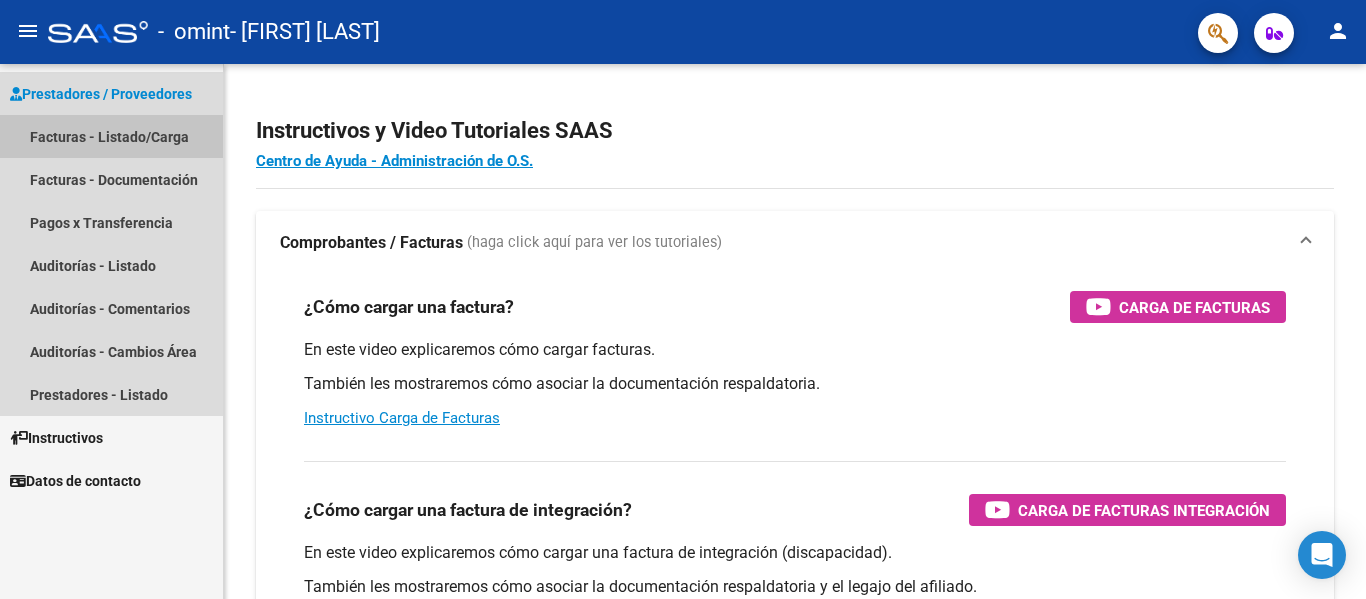 click on "Facturas - Listado/Carga" at bounding box center (111, 136) 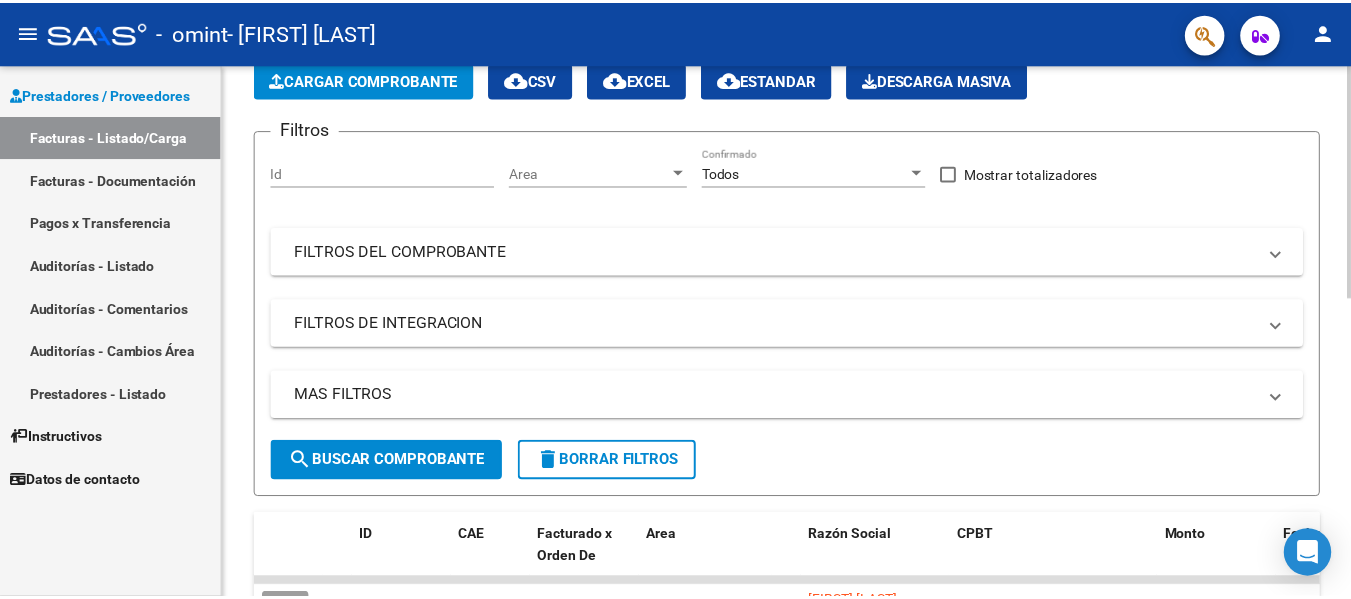 scroll, scrollTop: 7, scrollLeft: 0, axis: vertical 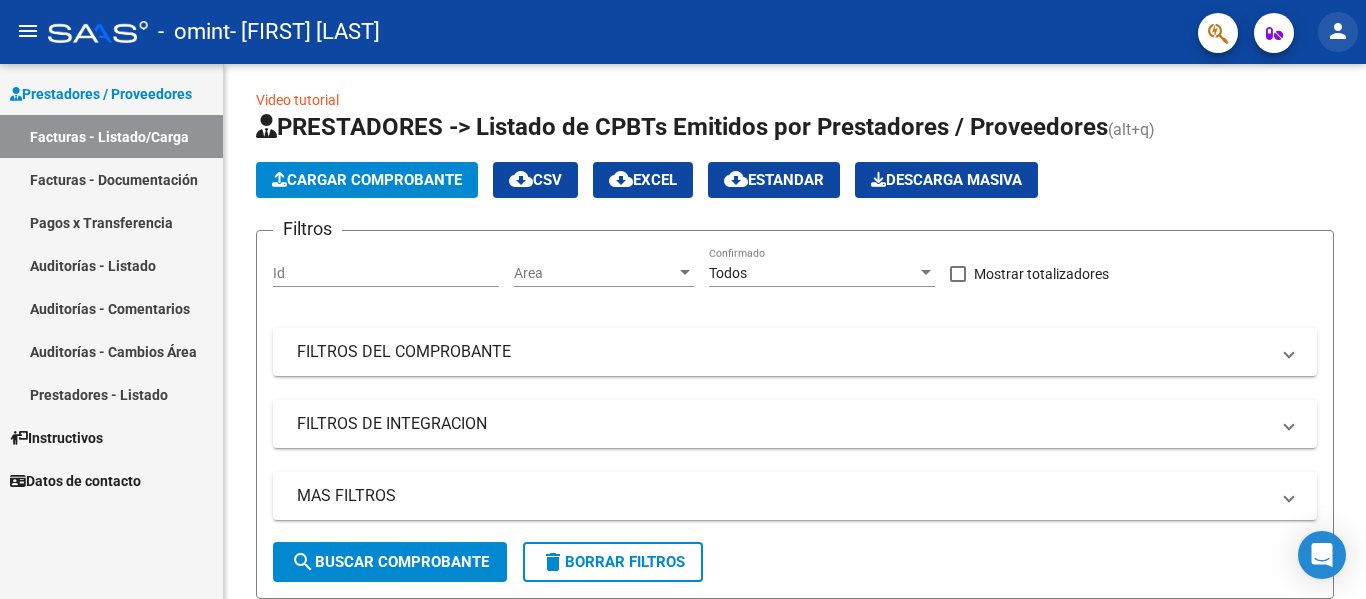 click on "person" 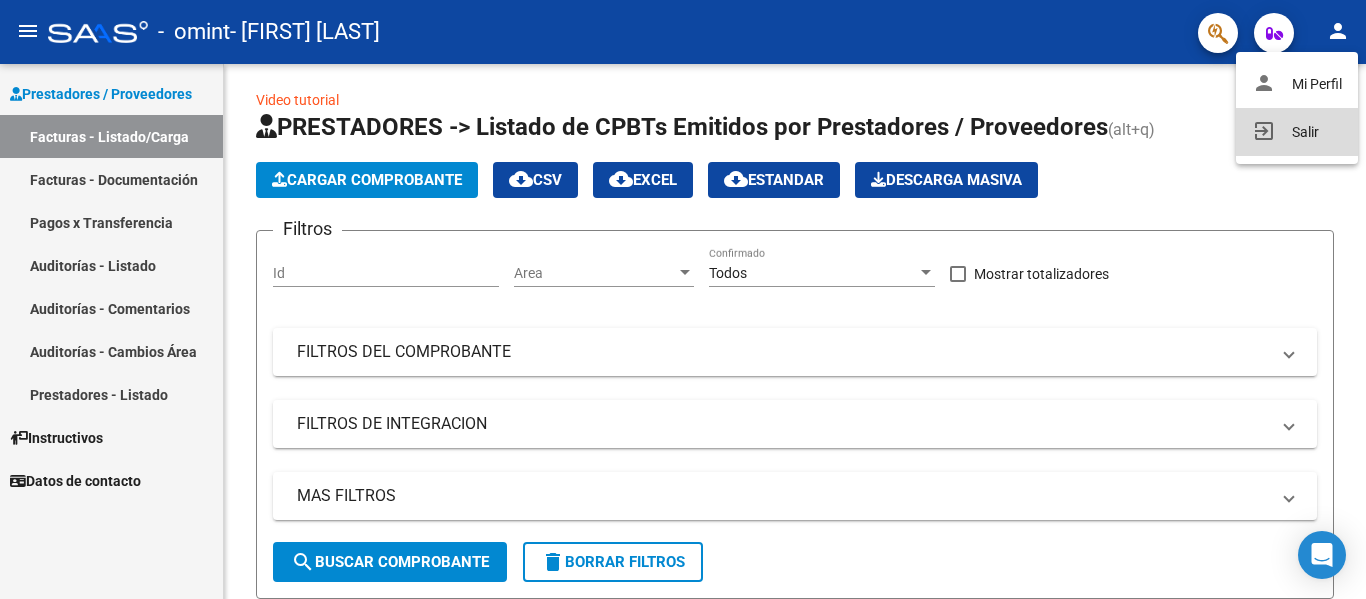 click on "exit_to_app  Salir" at bounding box center [1297, 132] 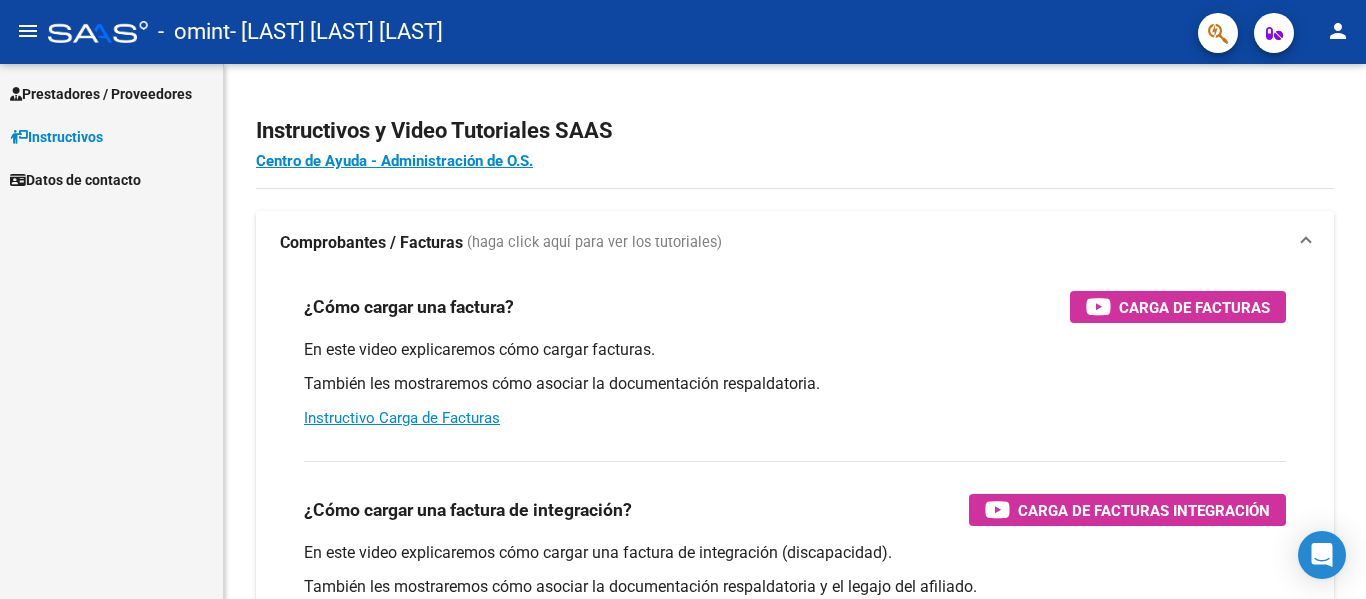 scroll, scrollTop: 0, scrollLeft: 0, axis: both 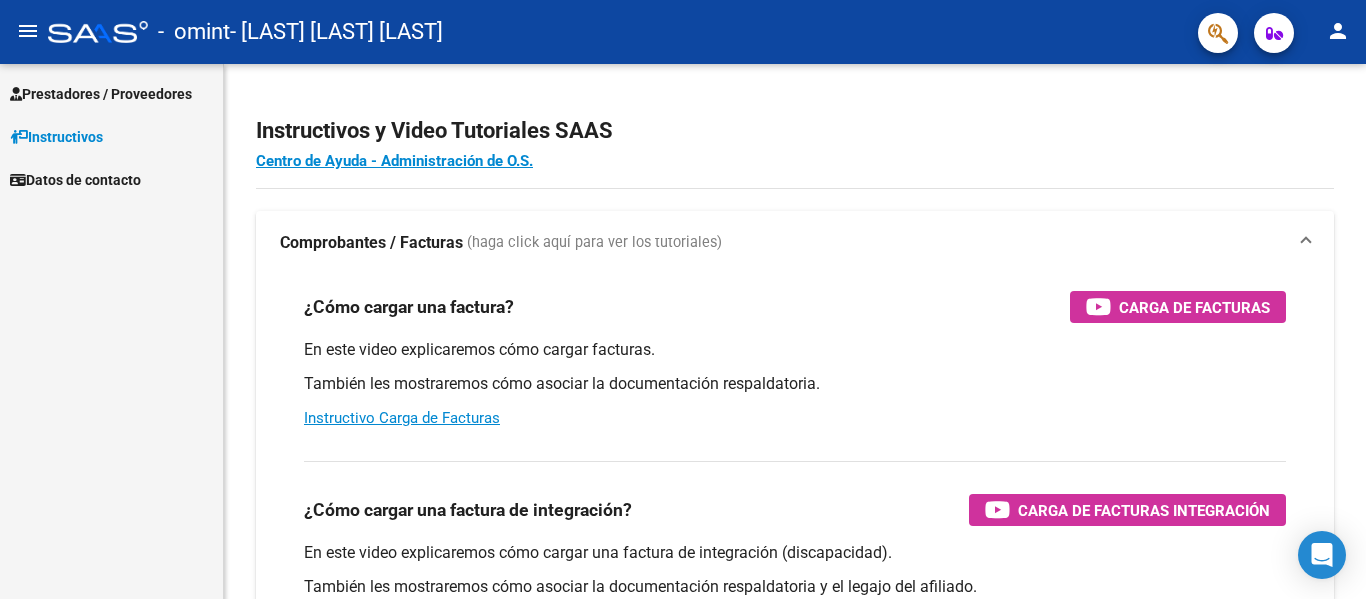 click on "Prestadores / Proveedores" at bounding box center (101, 94) 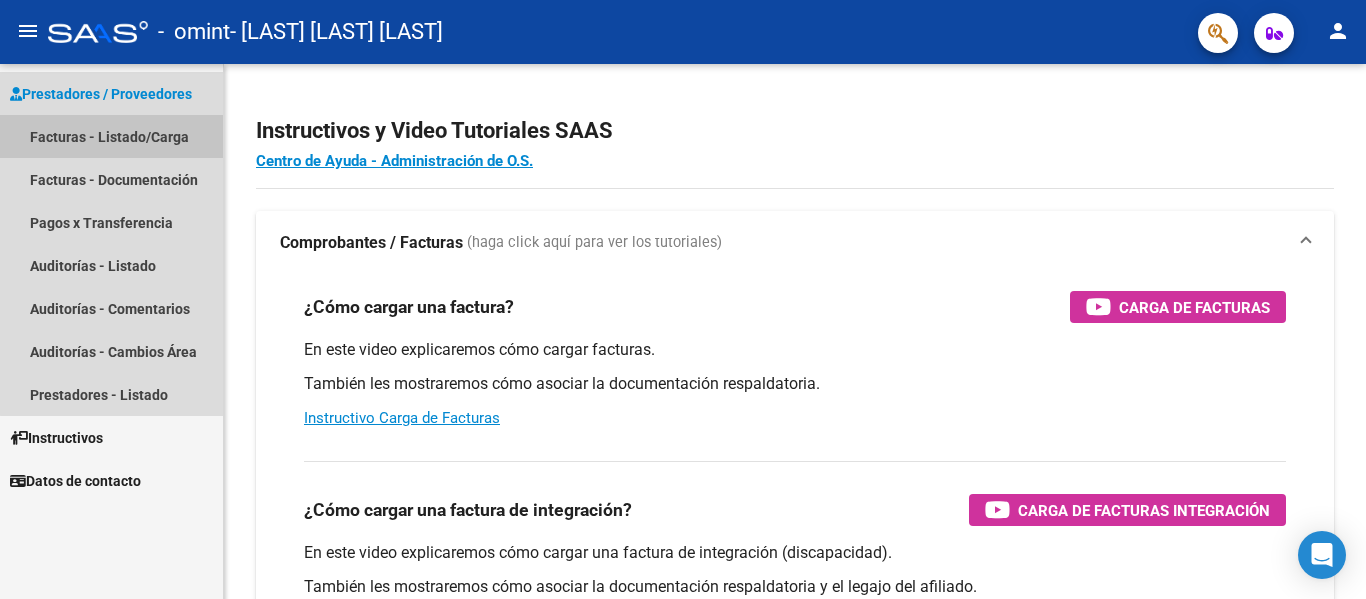 click on "Facturas - Listado/Carga" at bounding box center (111, 136) 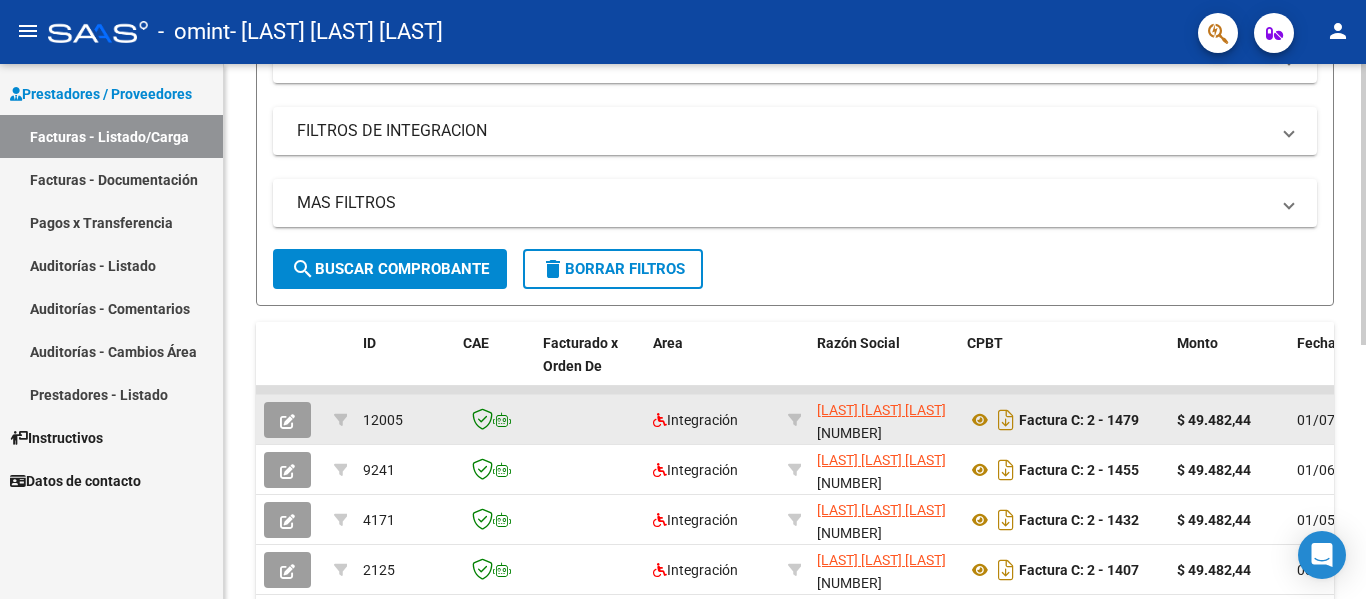 scroll, scrollTop: 483, scrollLeft: 0, axis: vertical 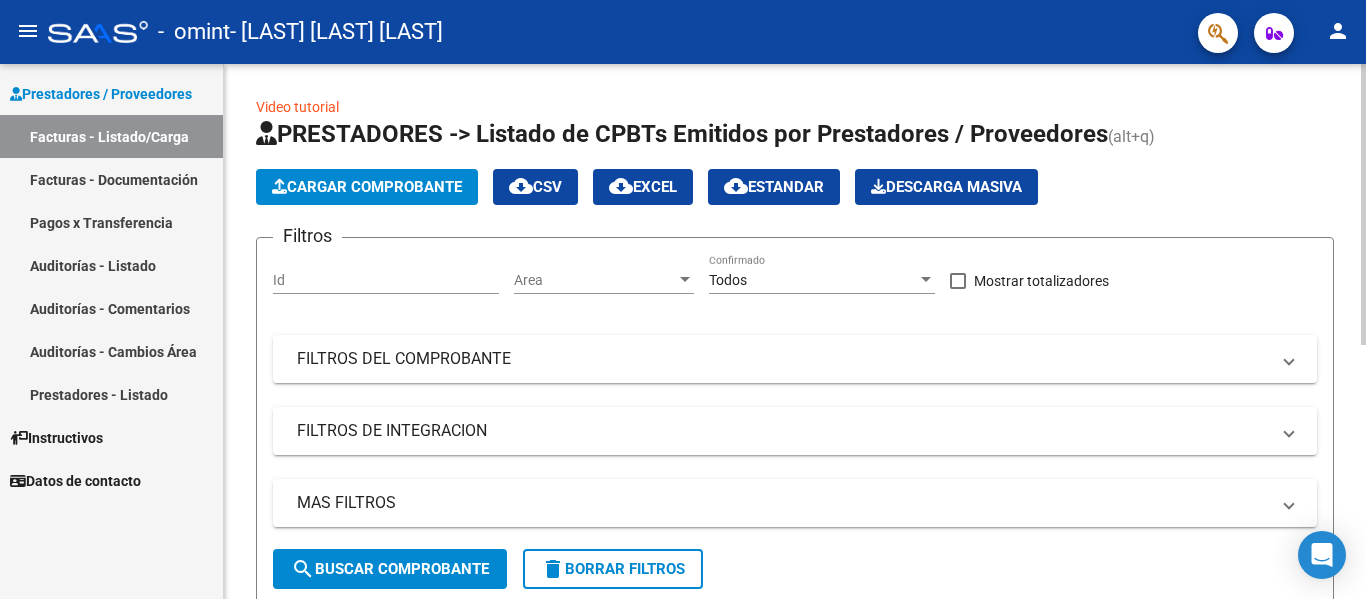 click on "Cargar Comprobante" 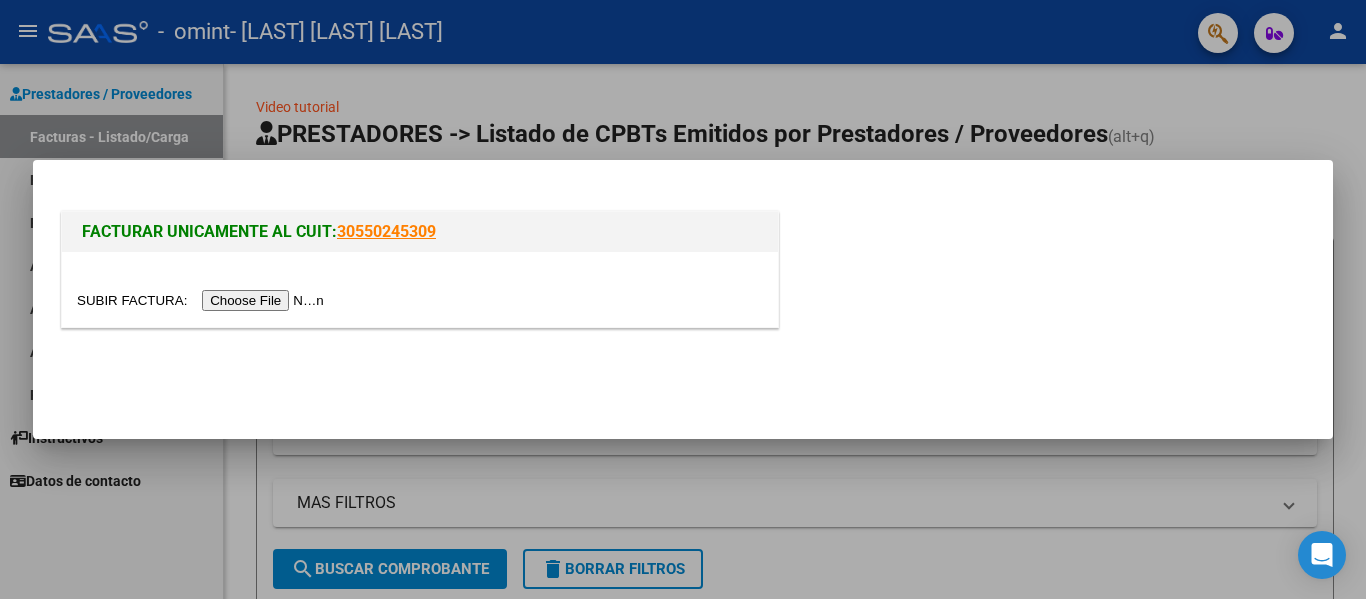 click at bounding box center (203, 300) 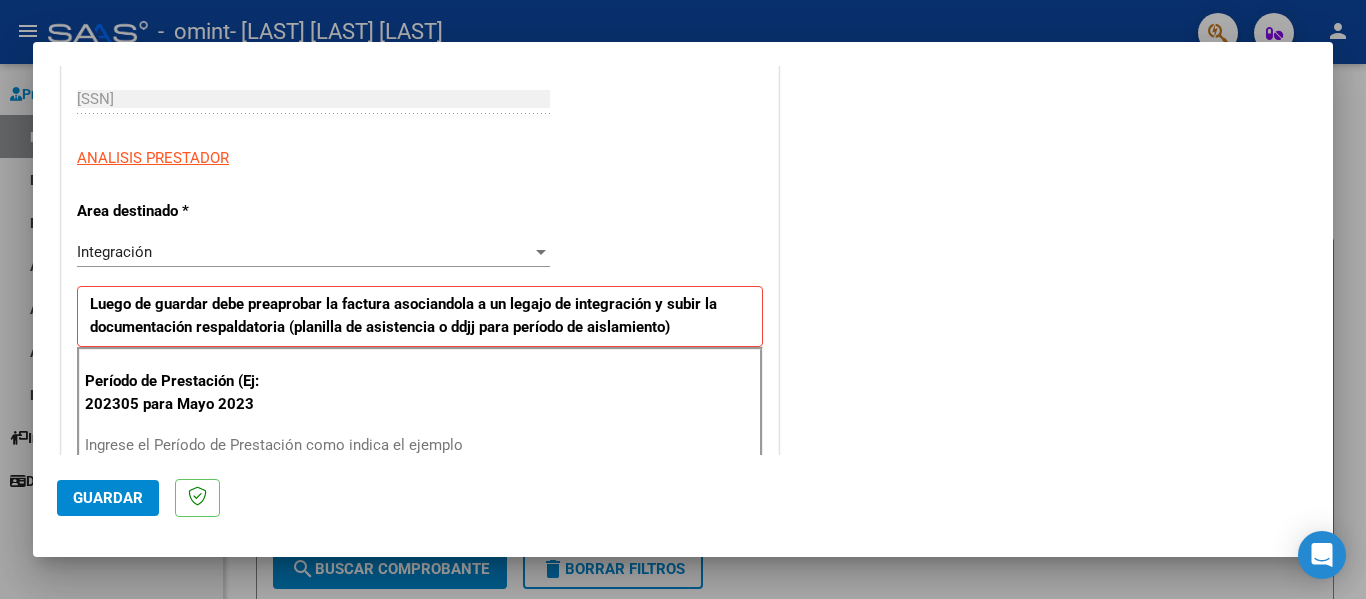scroll, scrollTop: 500, scrollLeft: 0, axis: vertical 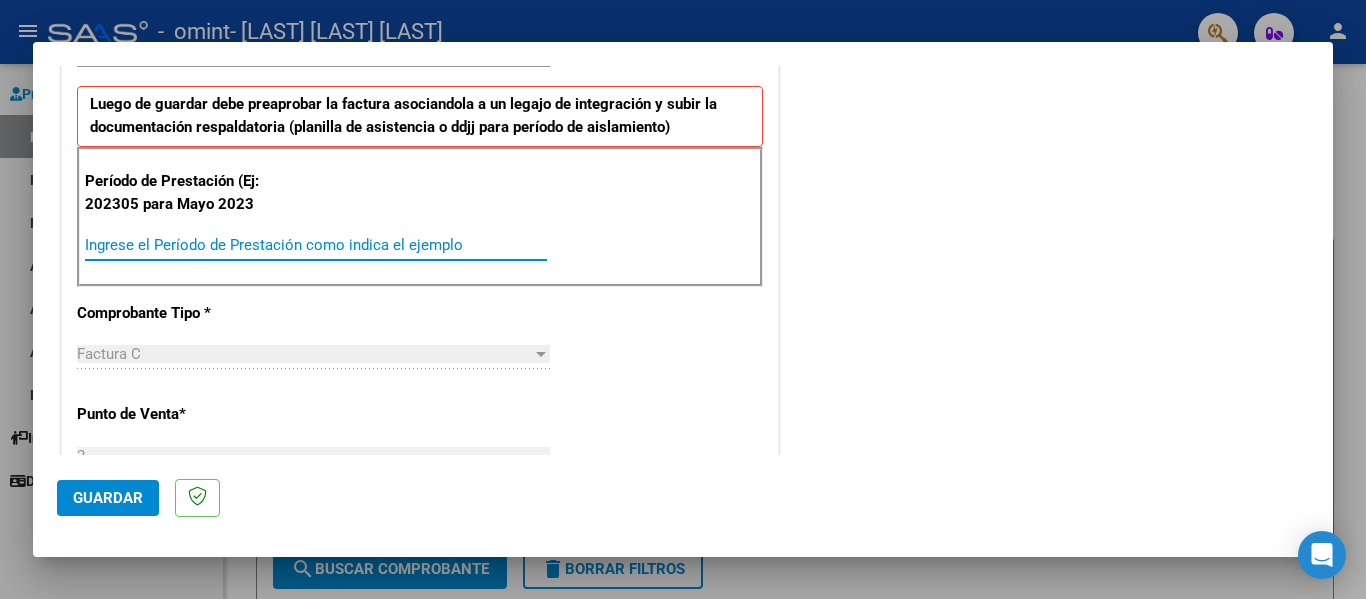 click on "Ingrese el Período de Prestación como indica el ejemplo" at bounding box center (316, 245) 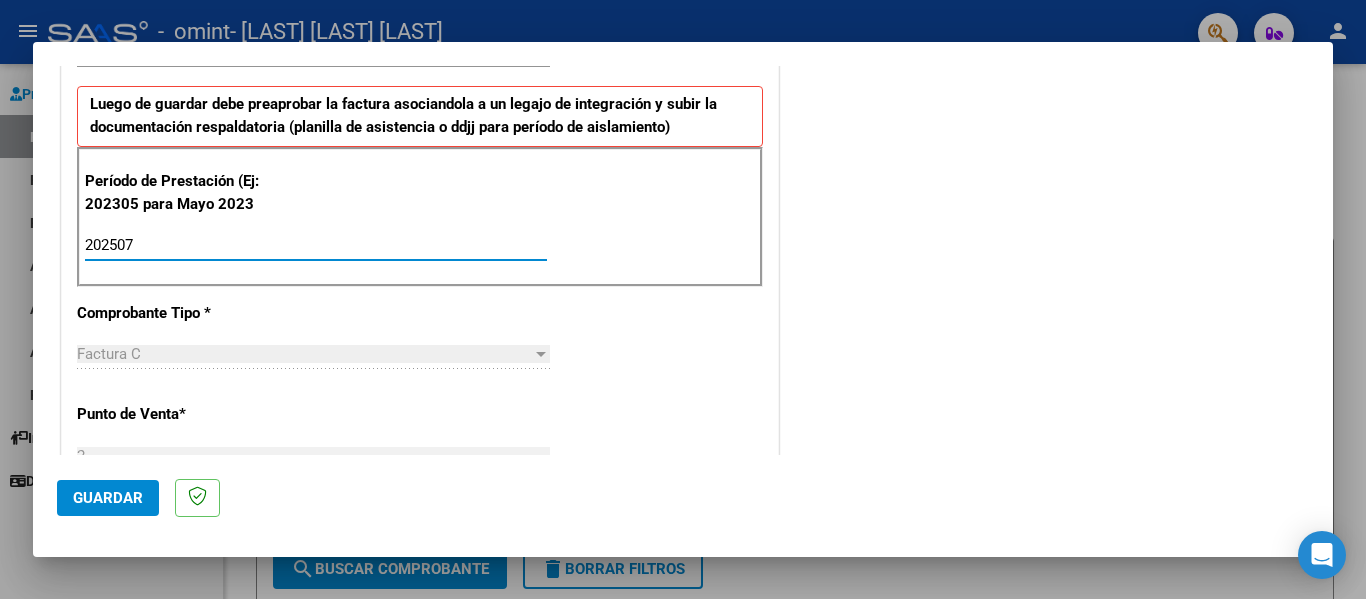 type on "202507" 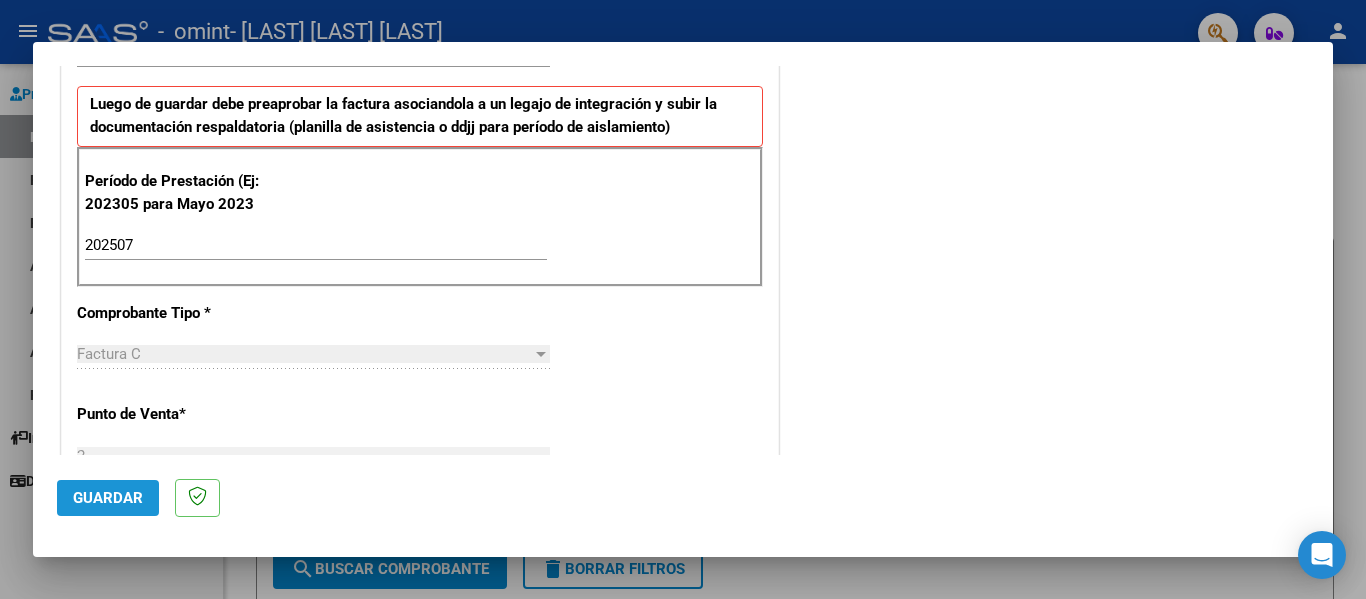 click on "Guardar" 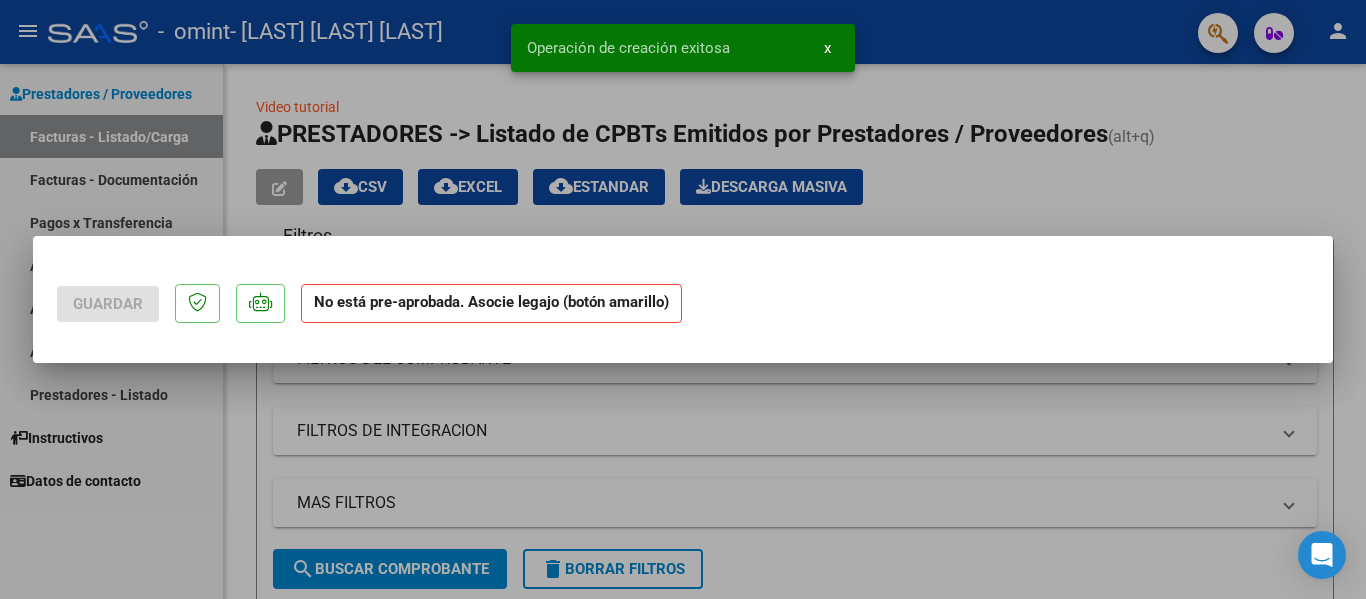 scroll, scrollTop: 0, scrollLeft: 0, axis: both 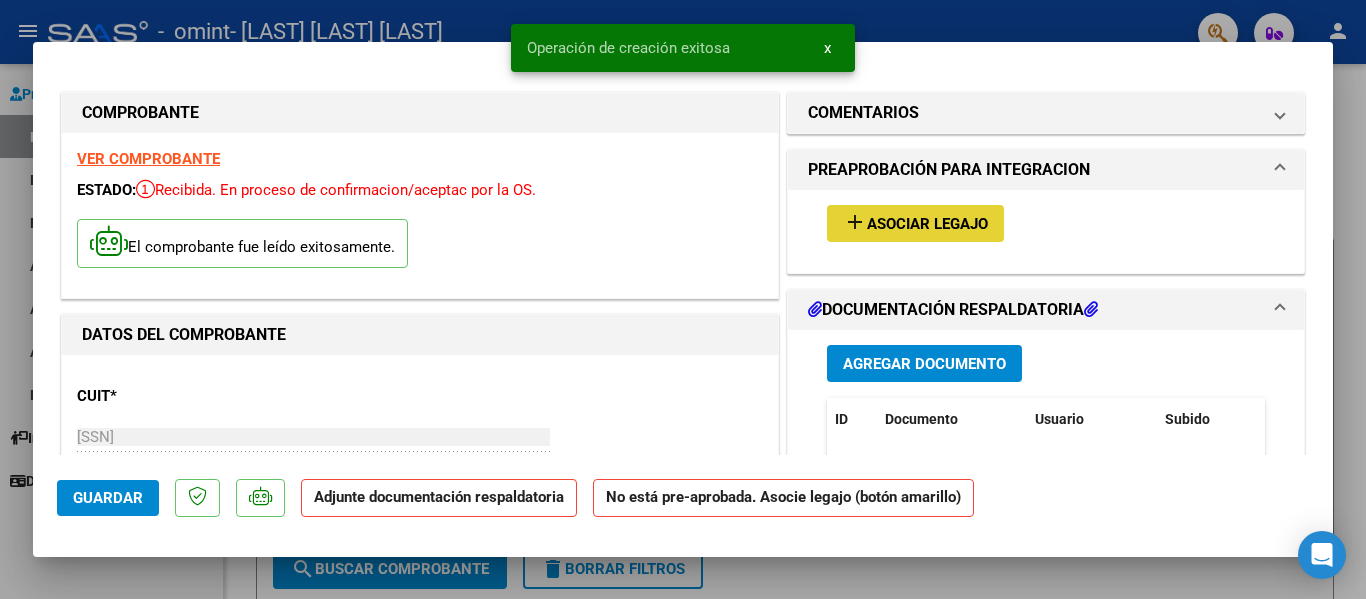 click on "Asociar Legajo" at bounding box center (927, 224) 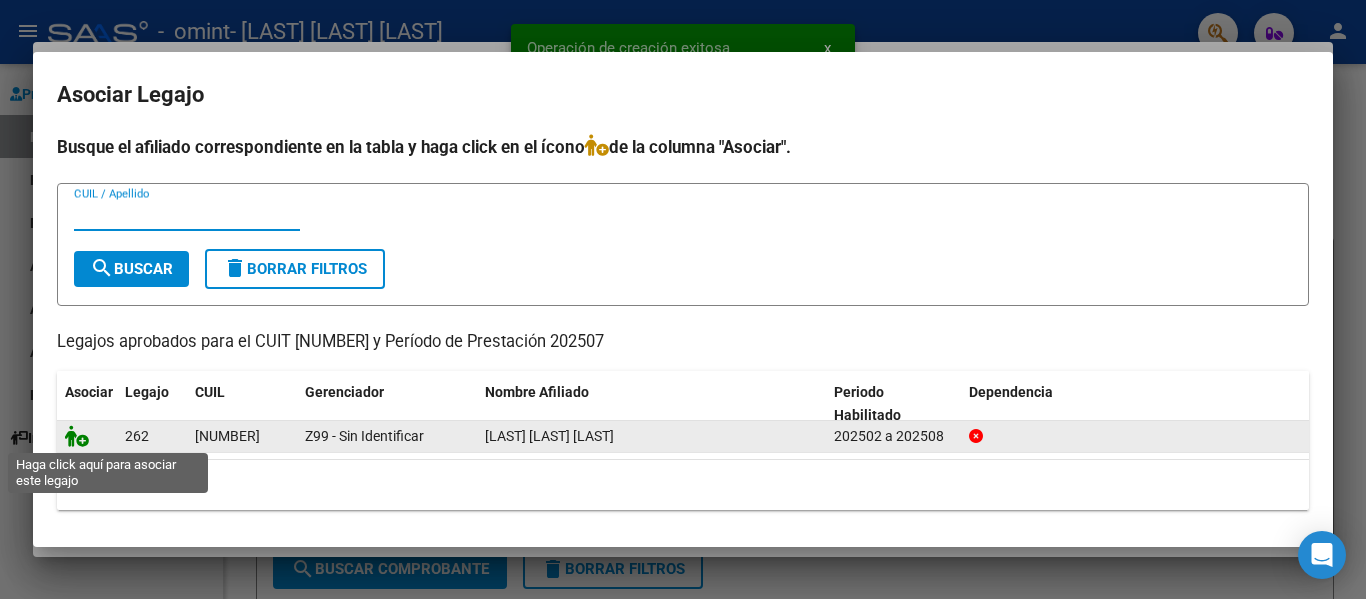 click 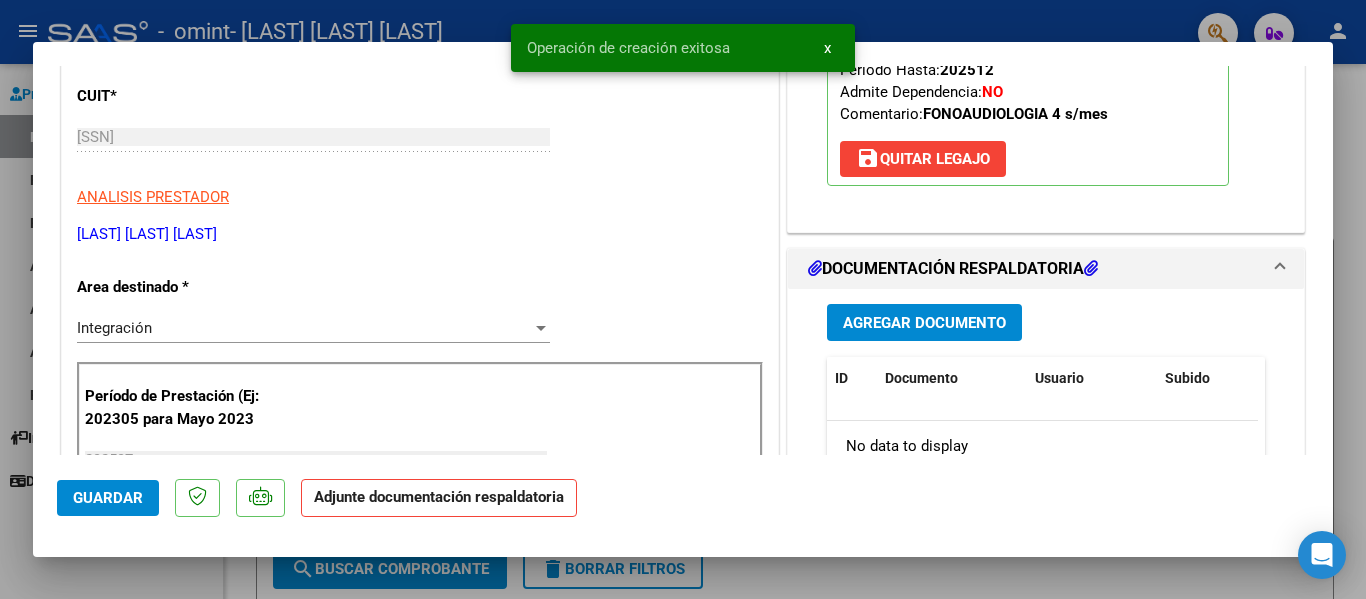 scroll, scrollTop: 500, scrollLeft: 0, axis: vertical 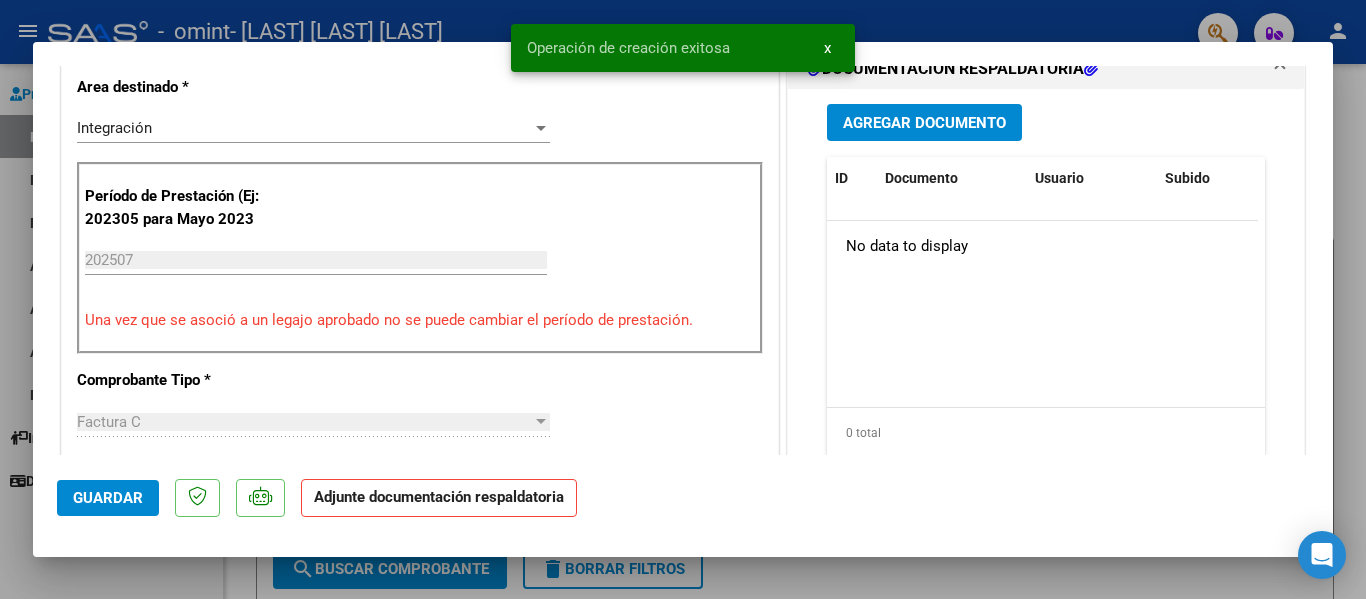 click on "Agregar Documento" at bounding box center (924, 123) 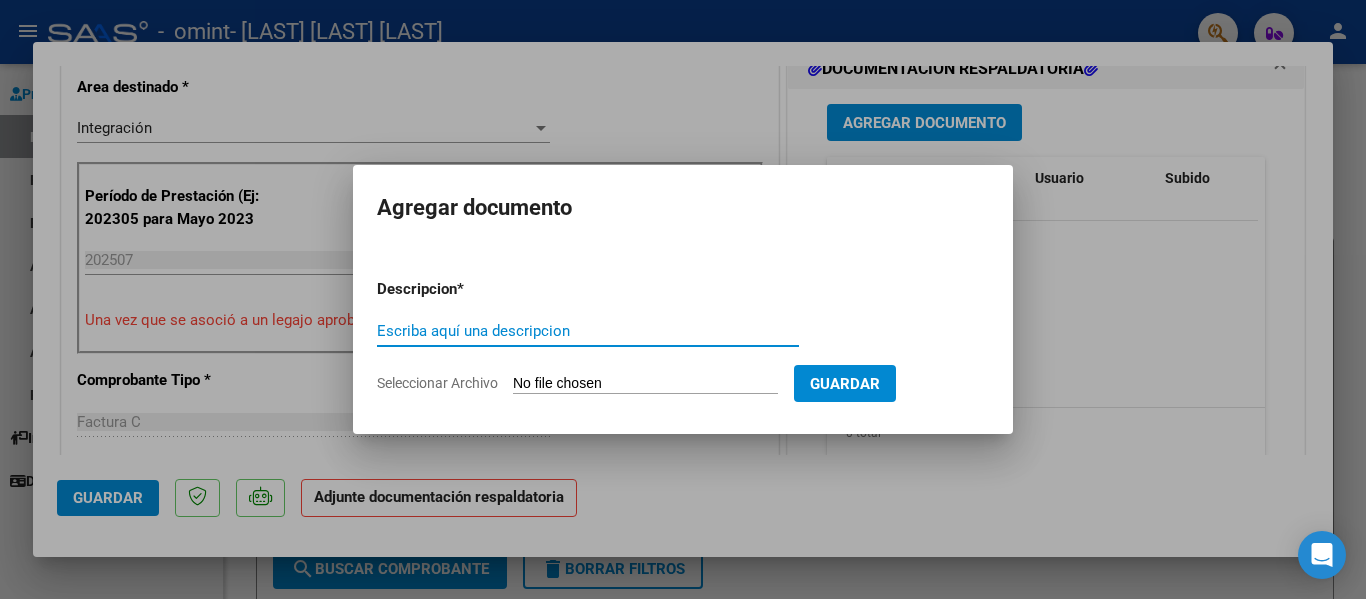 click on "Seleccionar Archivo" at bounding box center [645, 384] 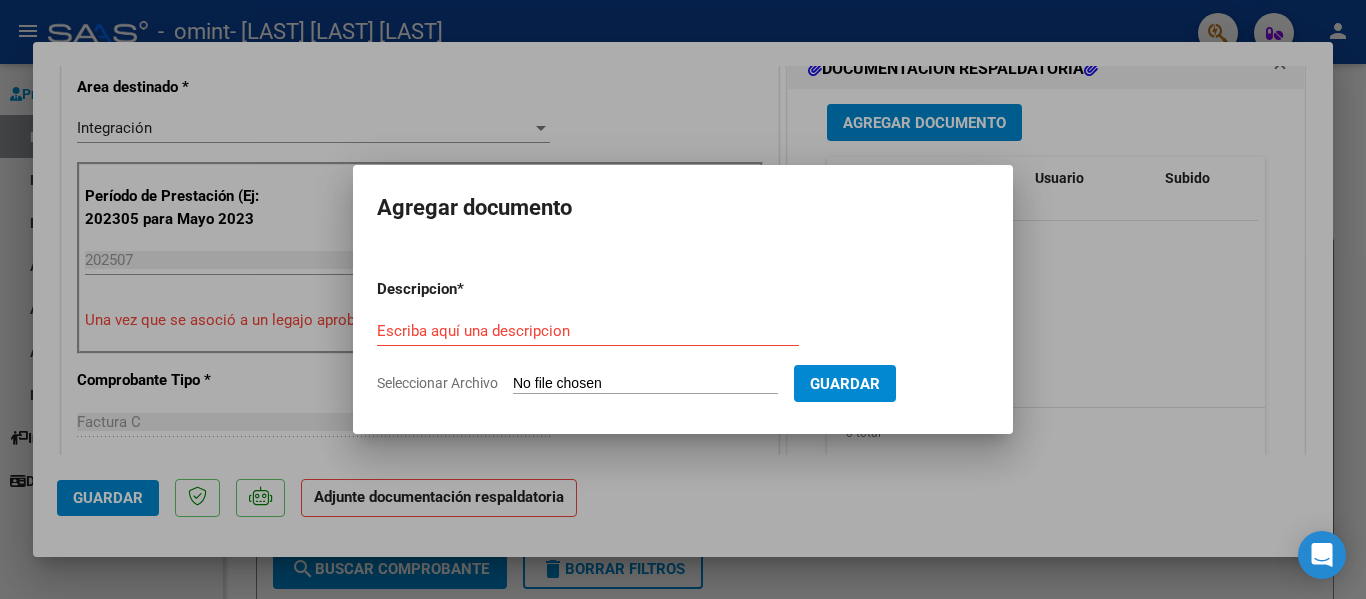 type on "C:\fakepath\PLANILLA FONOAUDIOLOGIA - JULIO - [LAST].pdf" 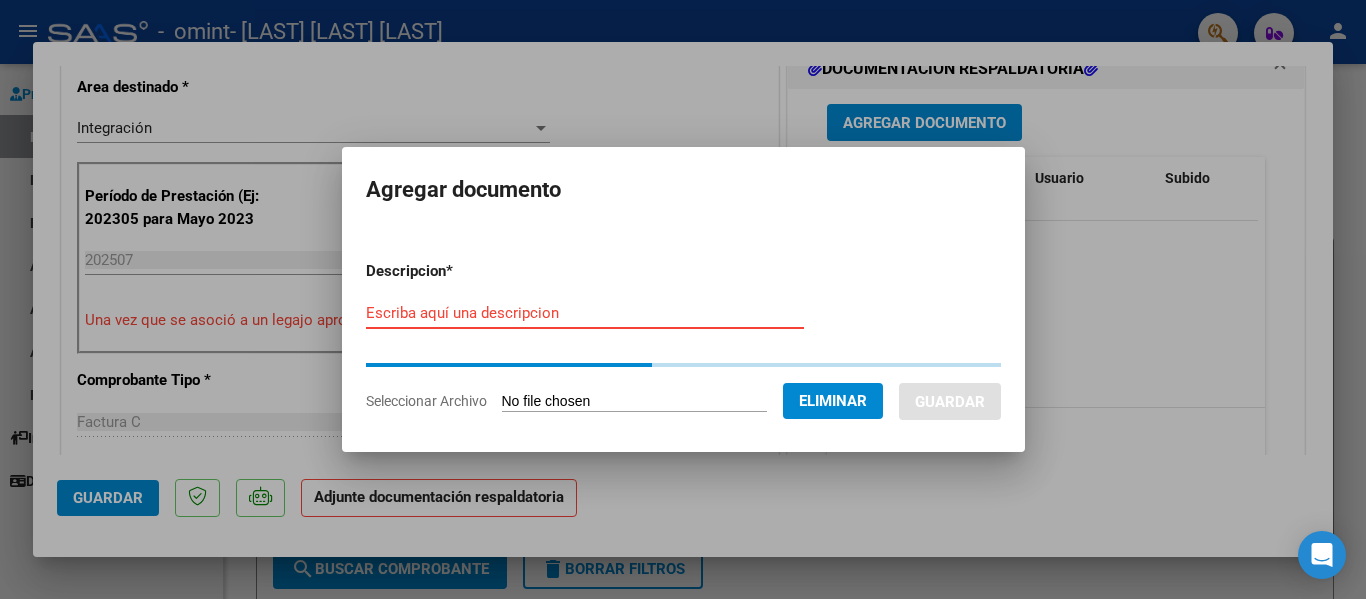click on "Descripcion  *   Escriba aquí una descripcion  Seleccionar Archivo Eliminar Guardar" at bounding box center (683, 336) 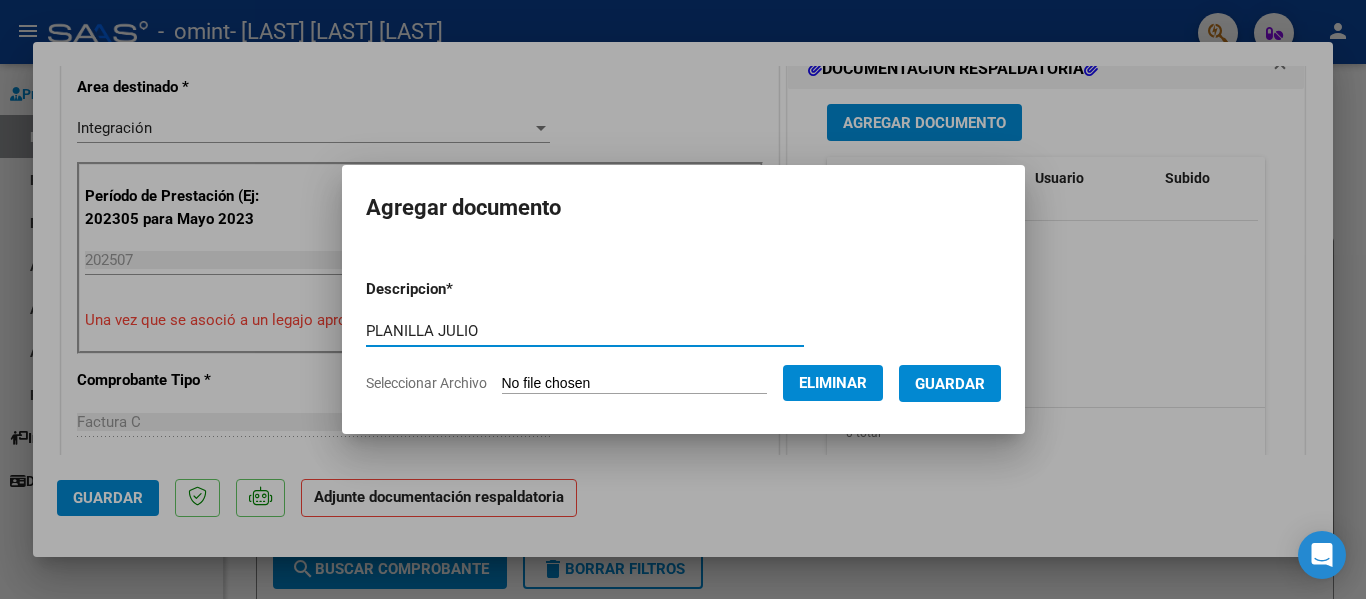 type on "PLANILLA JULIO" 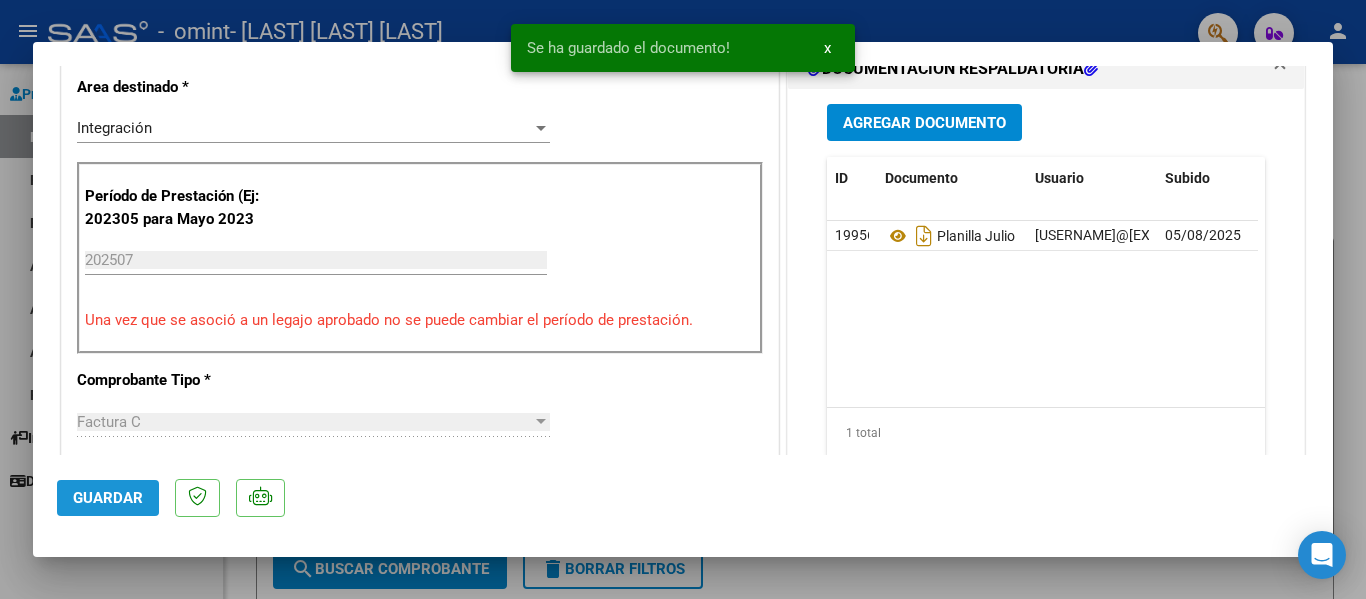click on "Guardar" 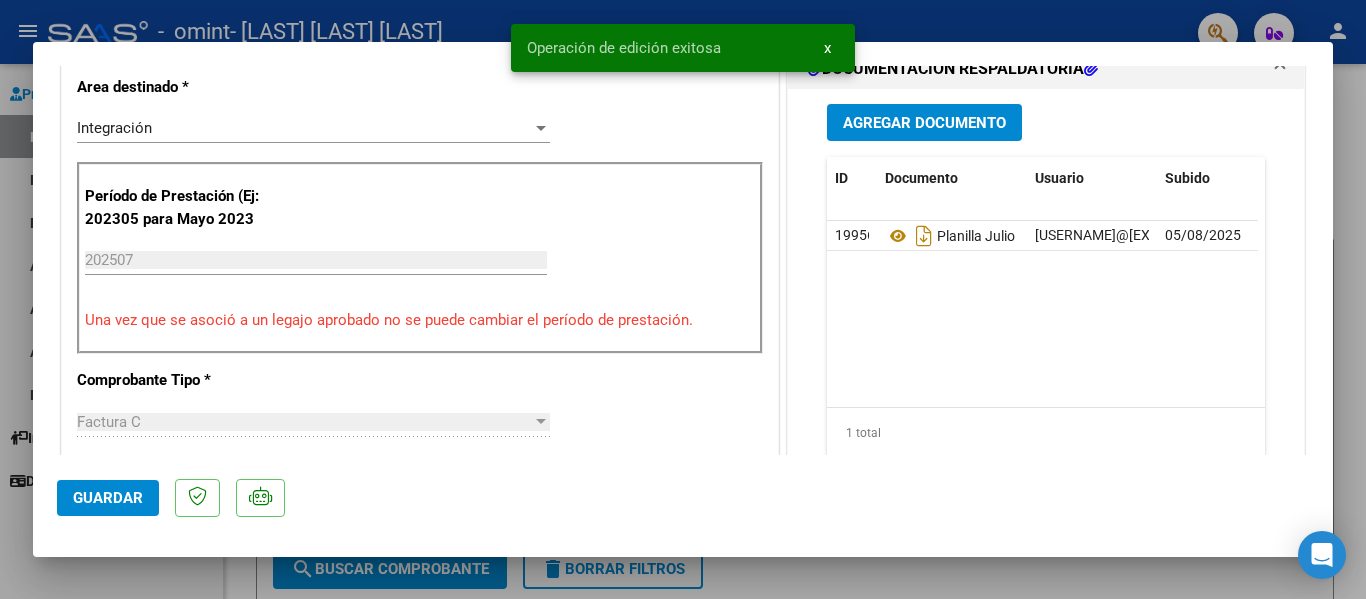 click at bounding box center (683, 299) 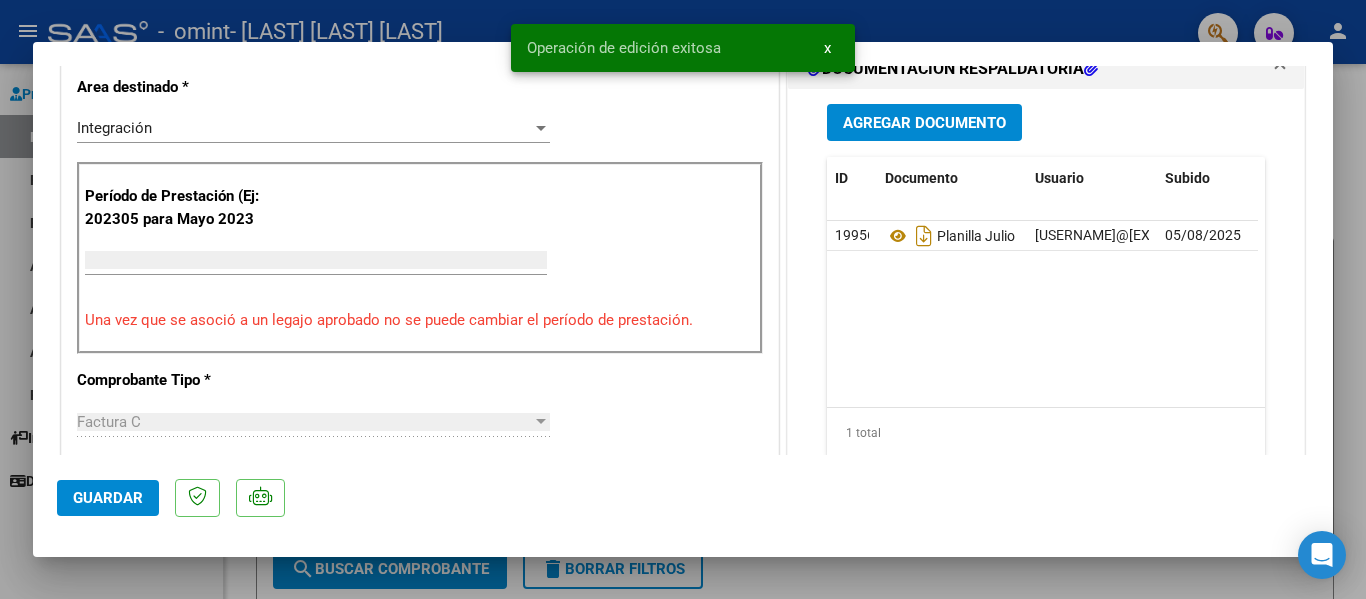 type on "$ 0,00" 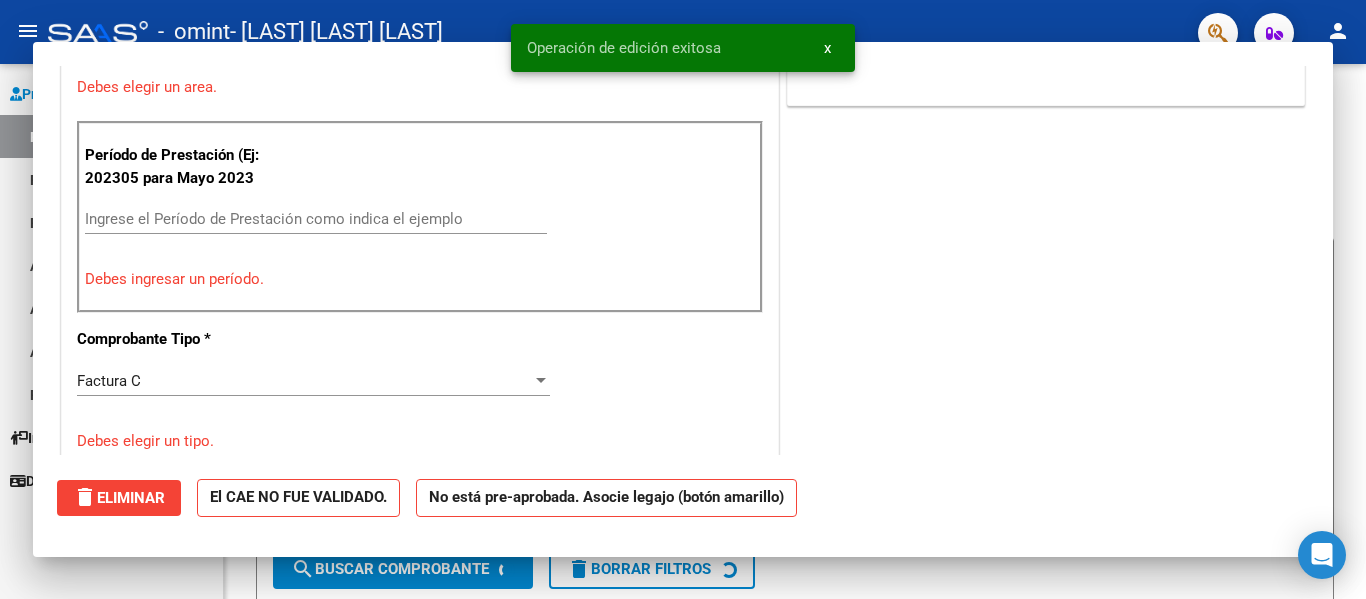 scroll, scrollTop: 414, scrollLeft: 0, axis: vertical 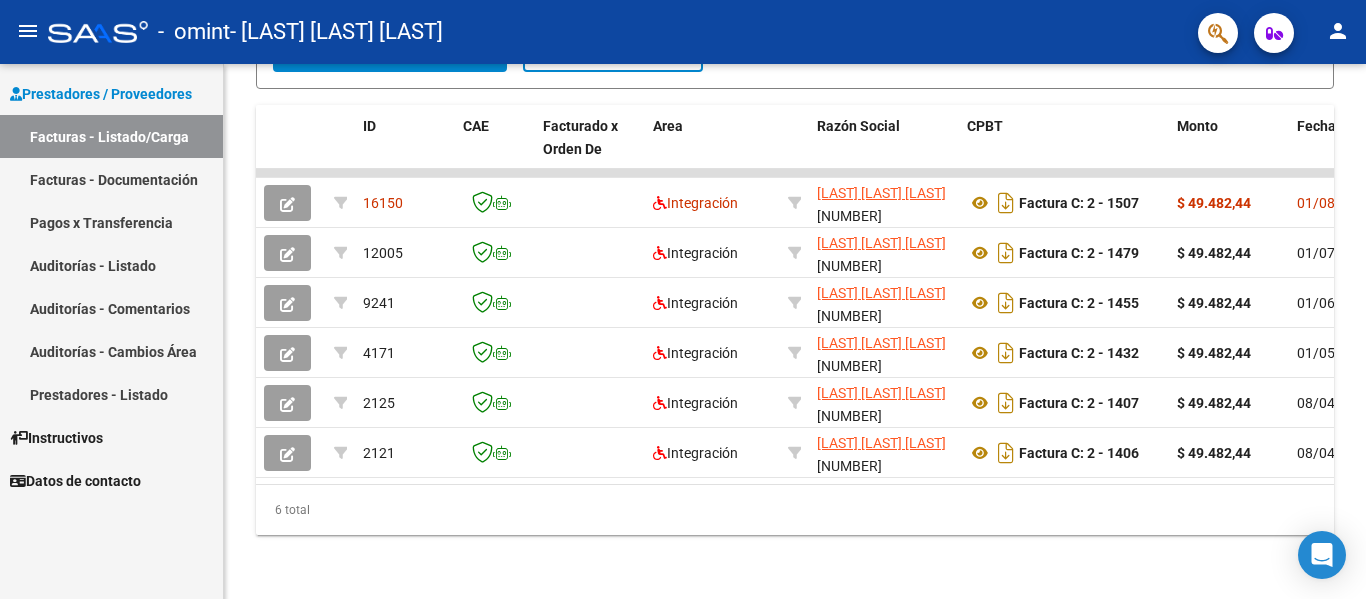 click on "menu -  omint  - [LAST] [LAST] [LAST] person" 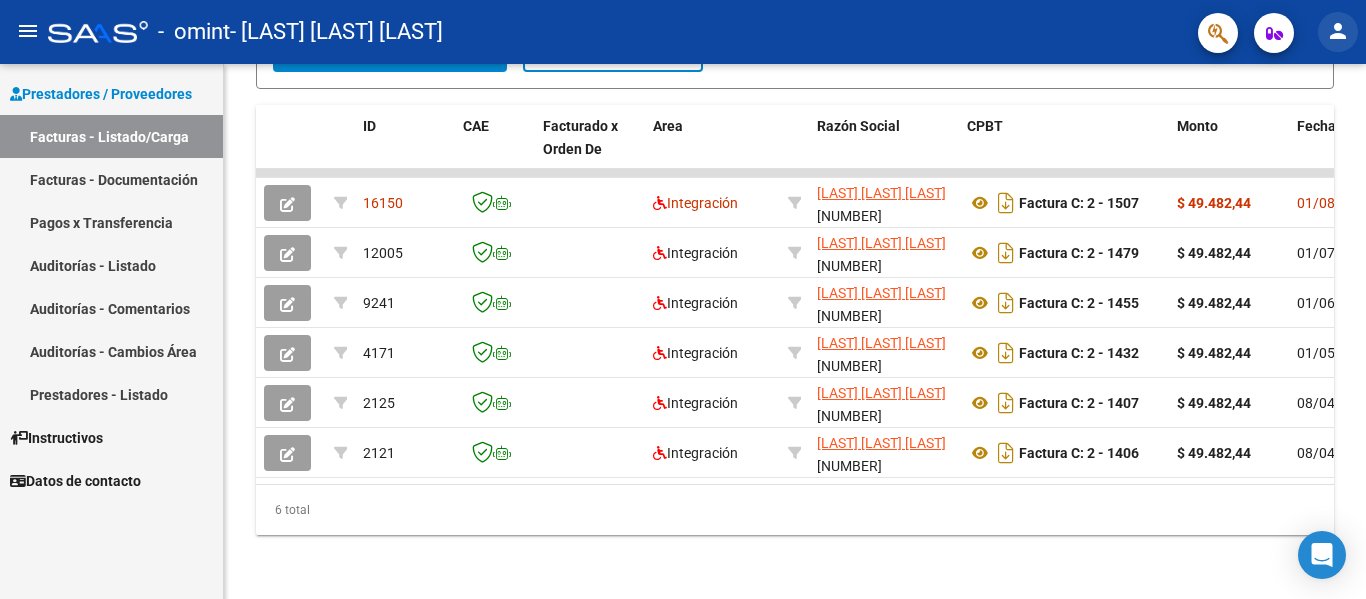 click on "person" 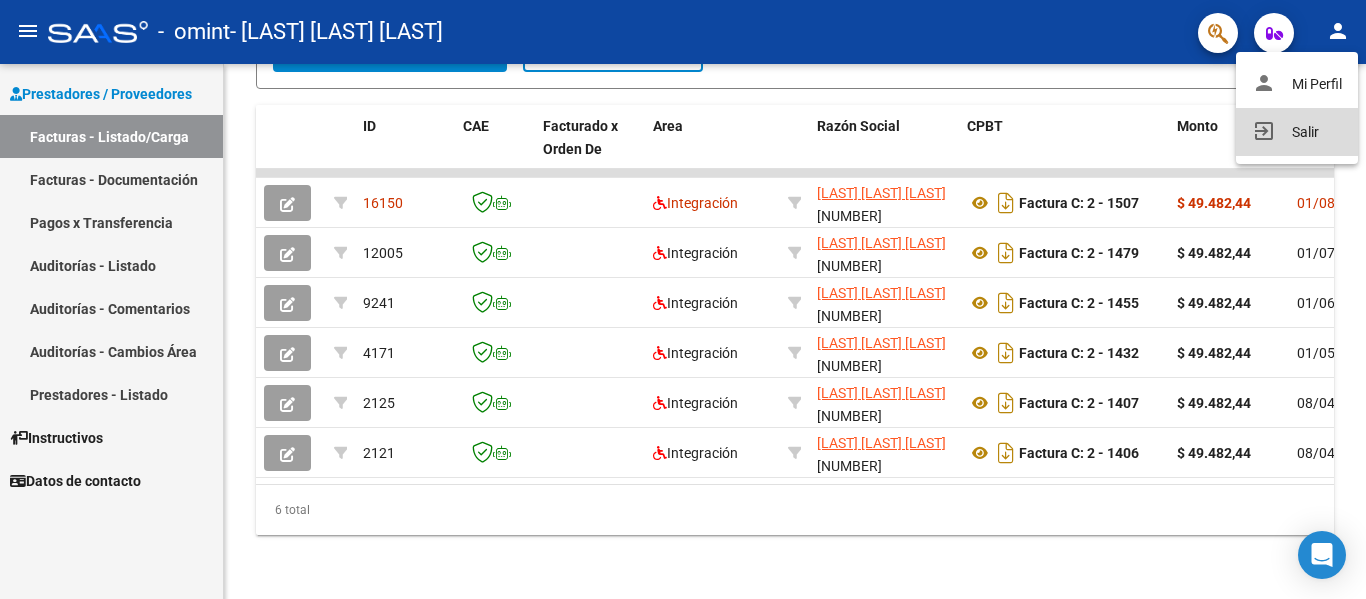 click on "exit_to_app  Salir" at bounding box center [1297, 132] 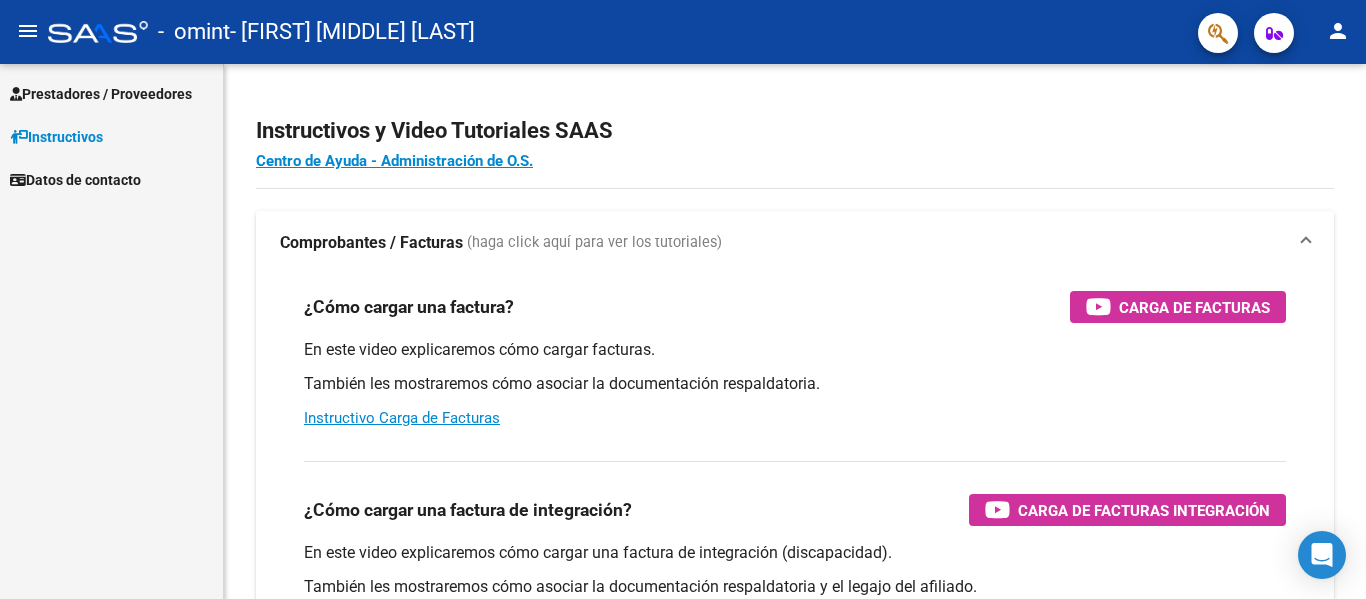 scroll, scrollTop: 0, scrollLeft: 0, axis: both 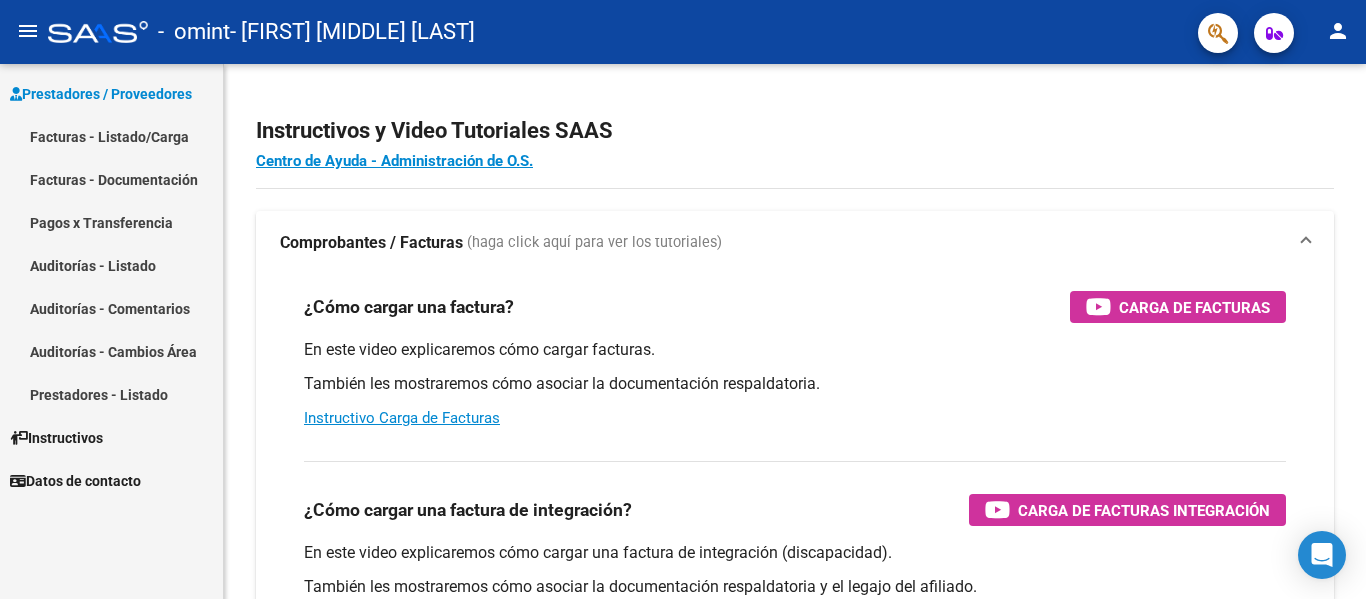 click on "Facturas - Listado/Carga" at bounding box center [111, 136] 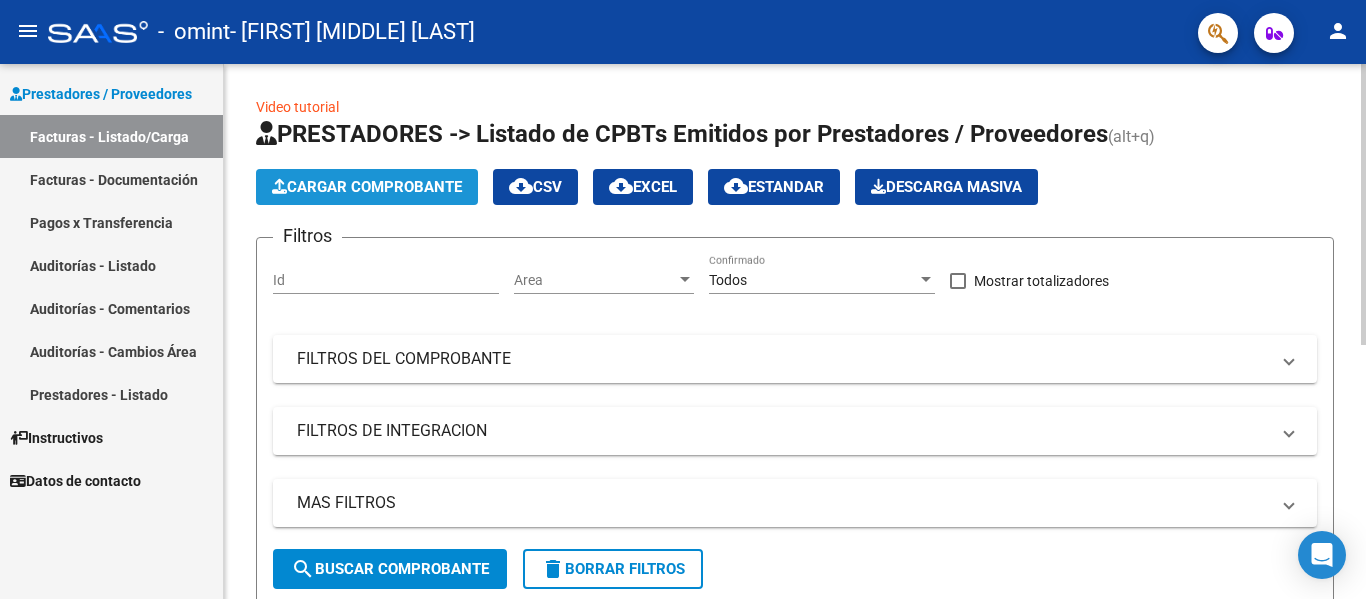 click on "Cargar Comprobante" 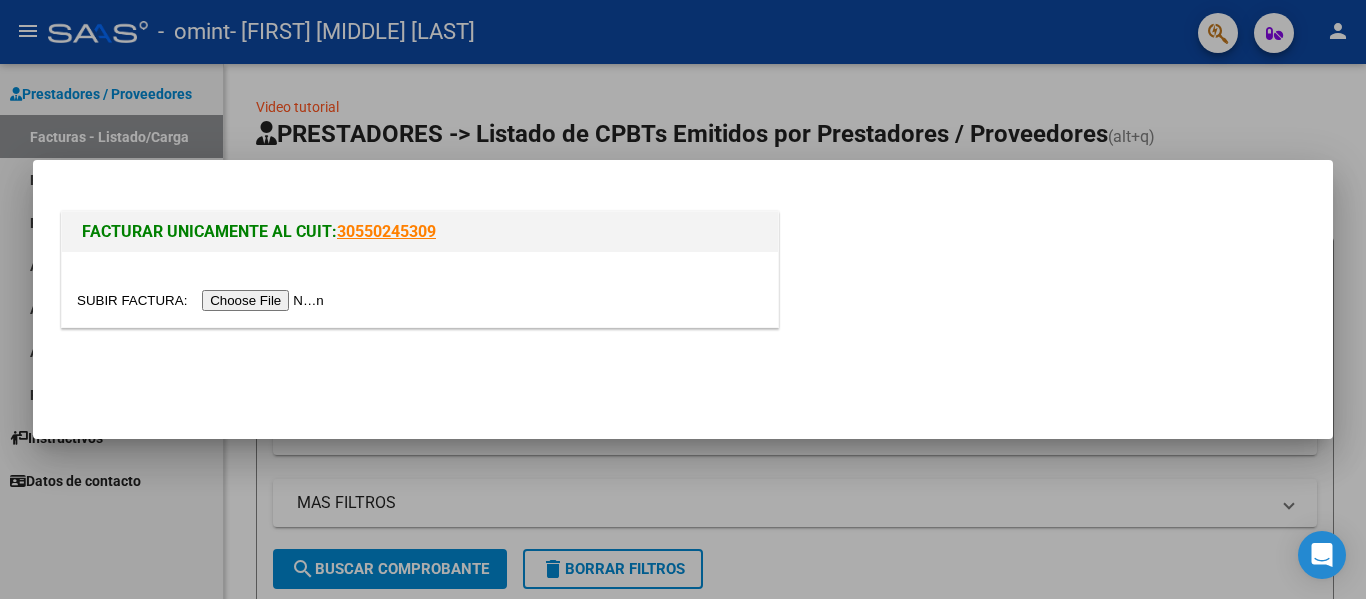 click at bounding box center [203, 300] 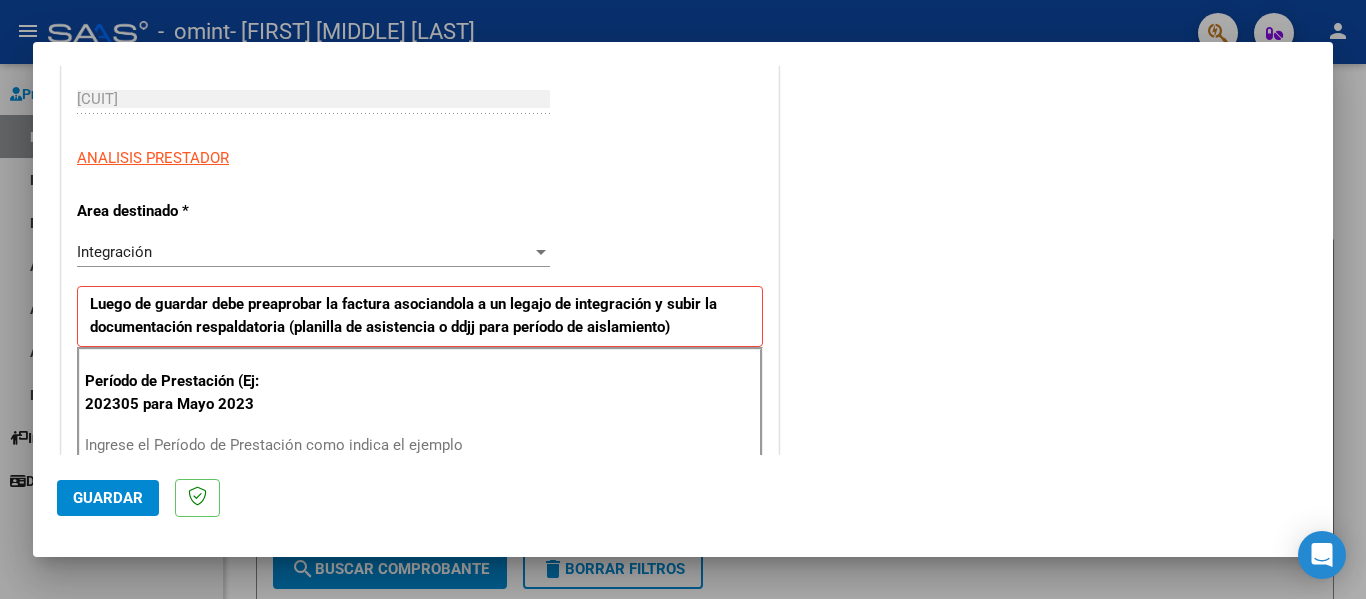 scroll, scrollTop: 400, scrollLeft: 0, axis: vertical 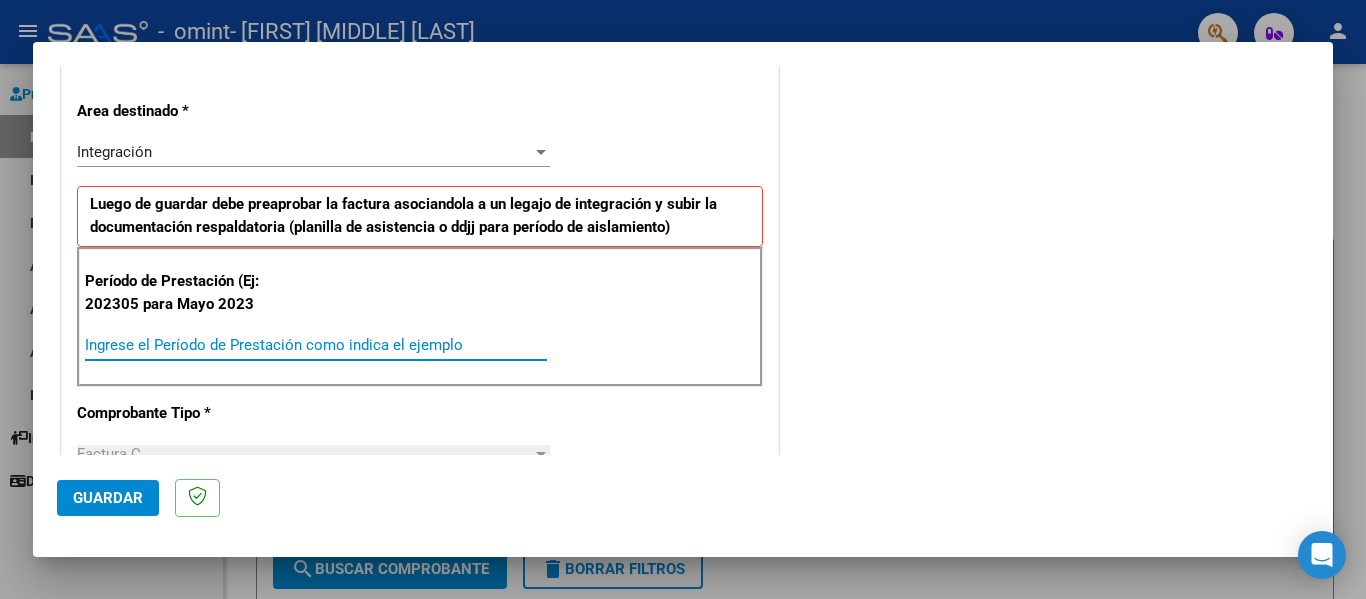 click on "Ingrese el Período de Prestación como indica el ejemplo" at bounding box center [316, 345] 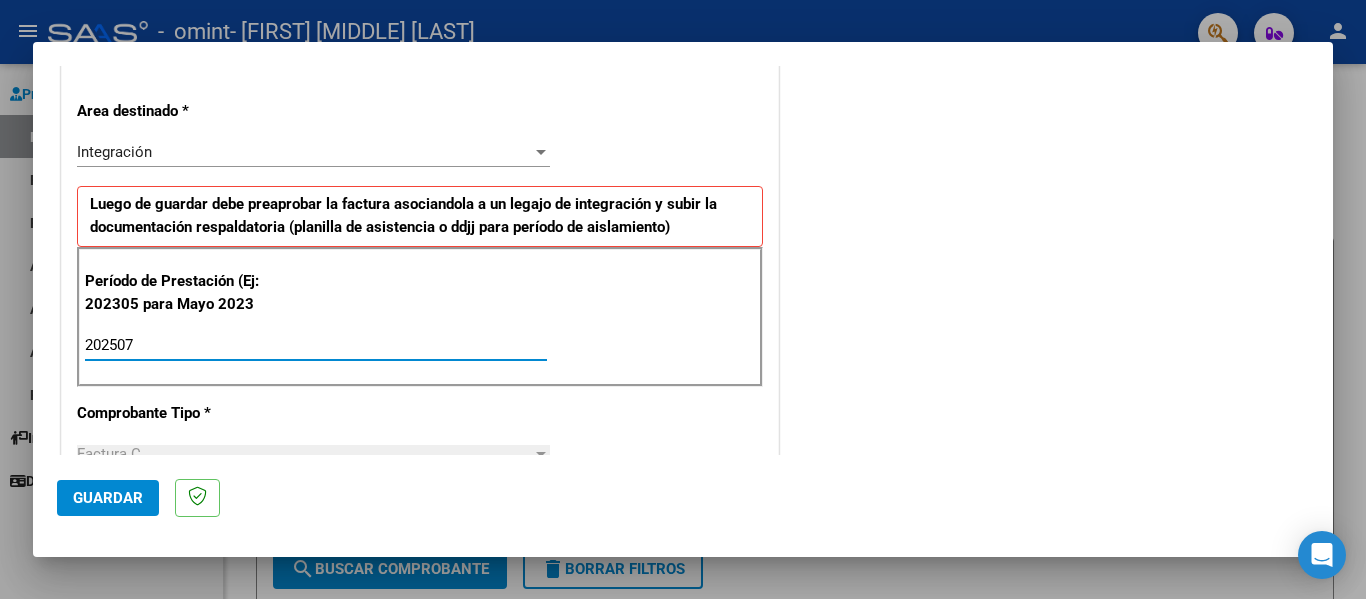 type on "202507" 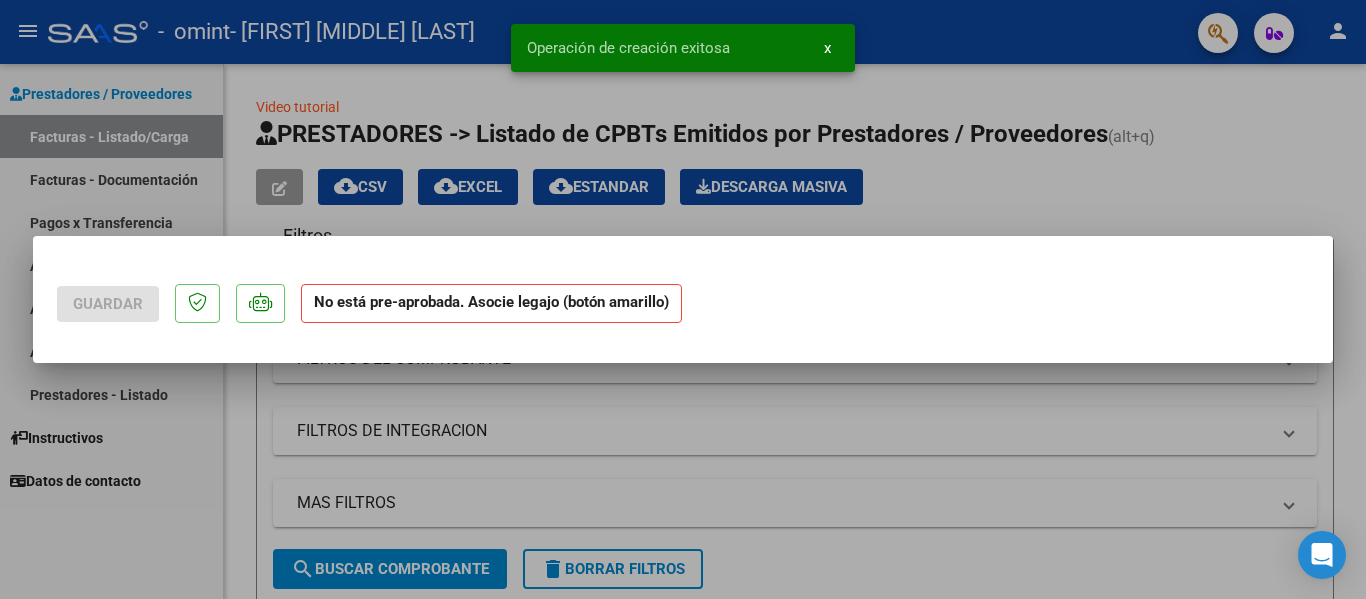scroll, scrollTop: 0, scrollLeft: 0, axis: both 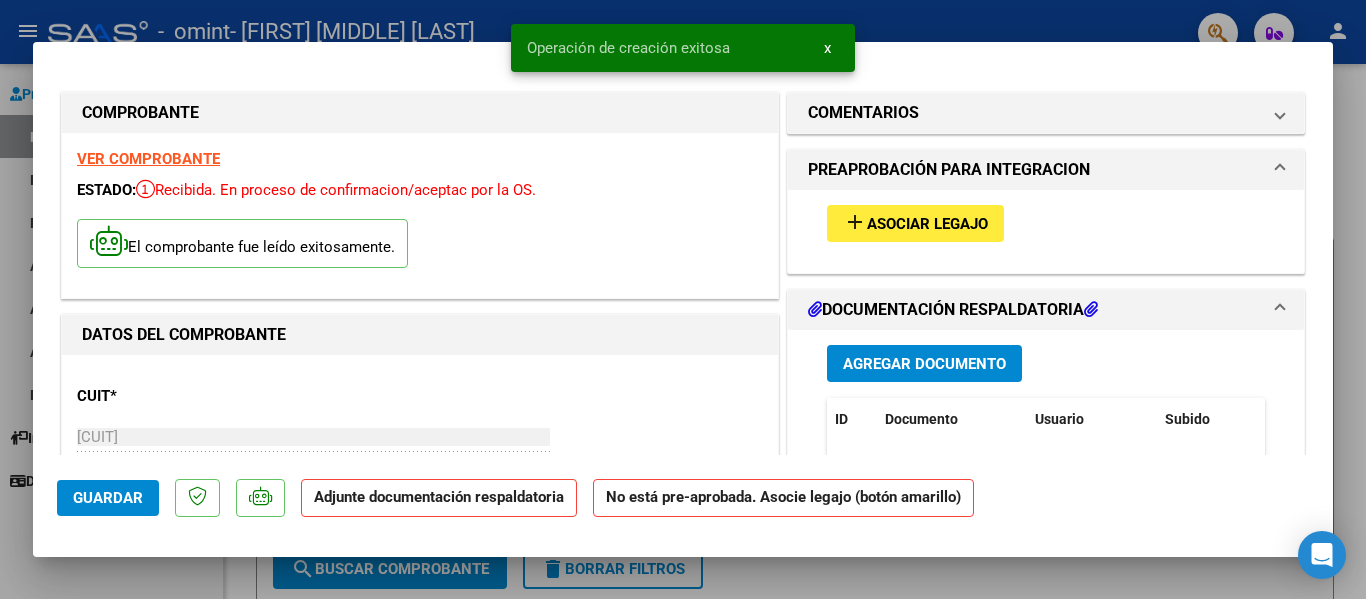 click on "Asociar Legajo" at bounding box center [927, 224] 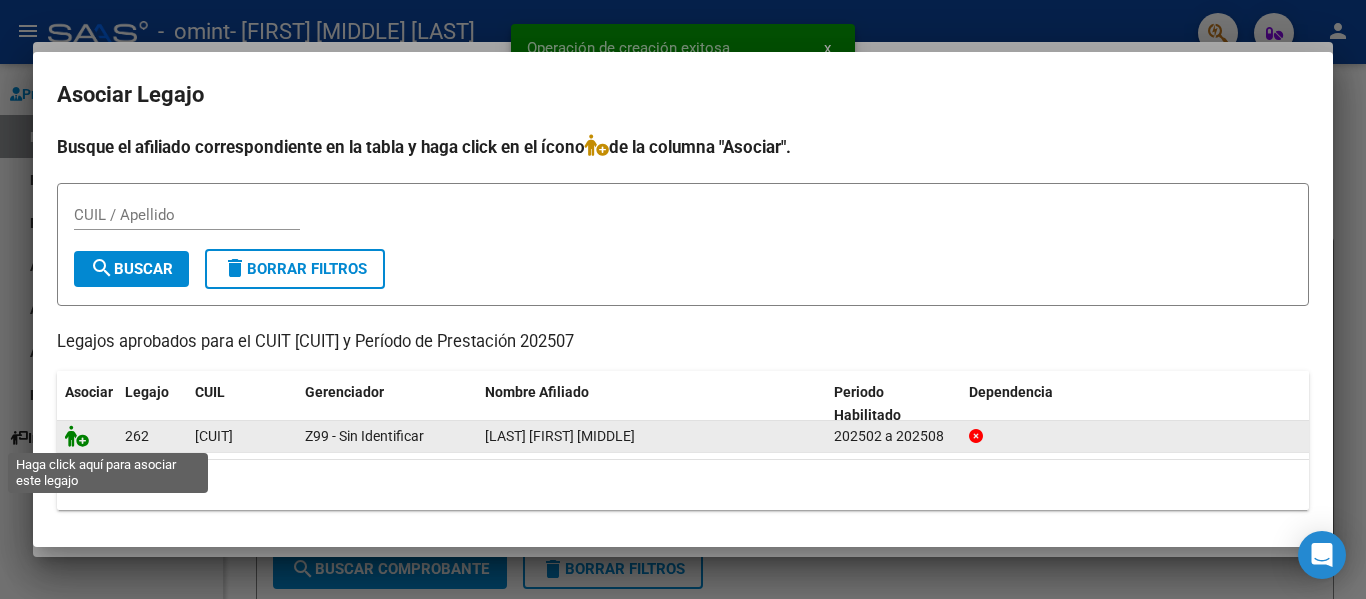 click 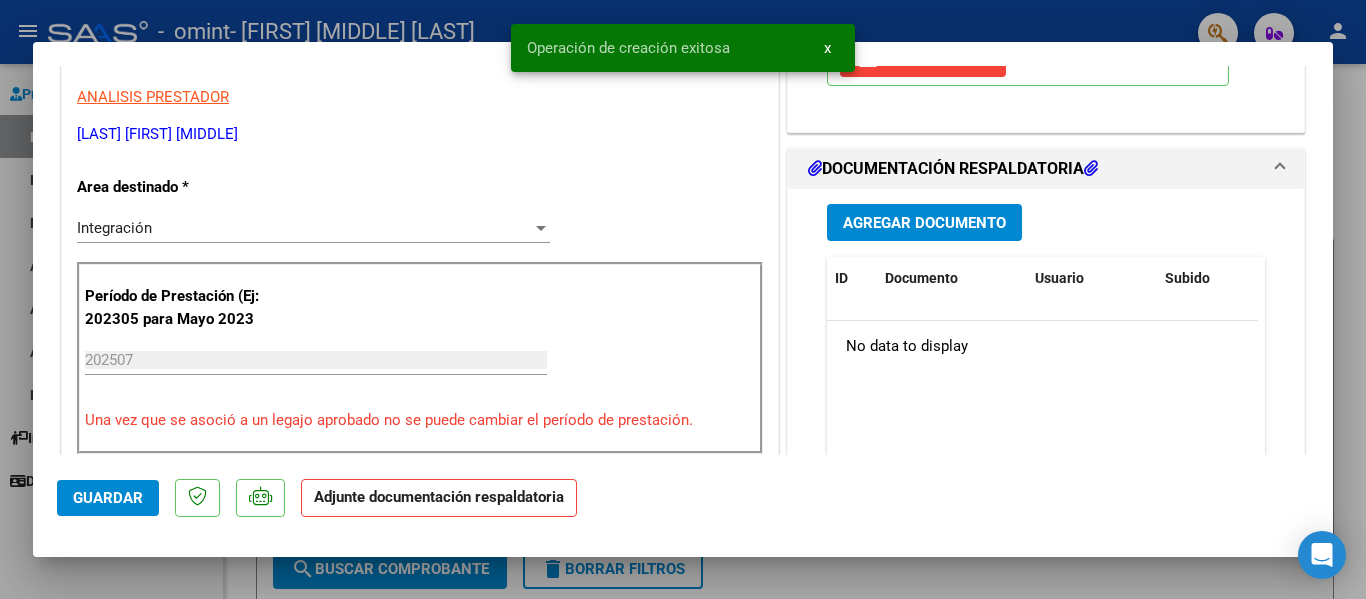 scroll, scrollTop: 500, scrollLeft: 0, axis: vertical 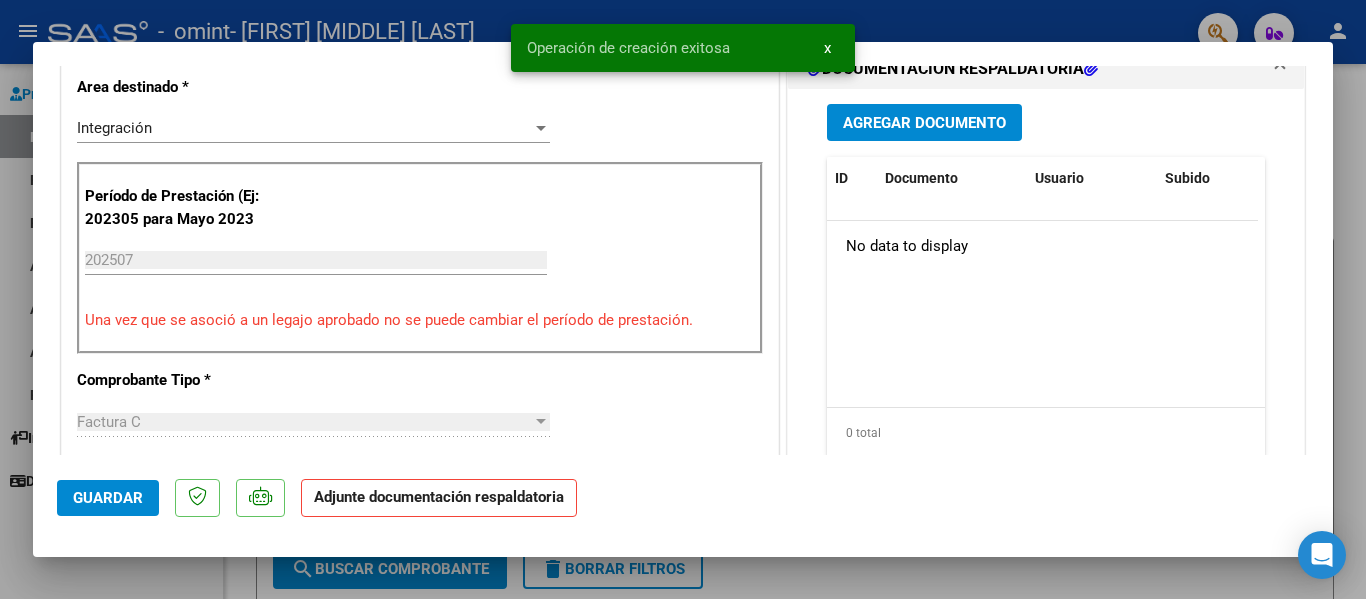 click on "Agregar Documento" at bounding box center (924, 123) 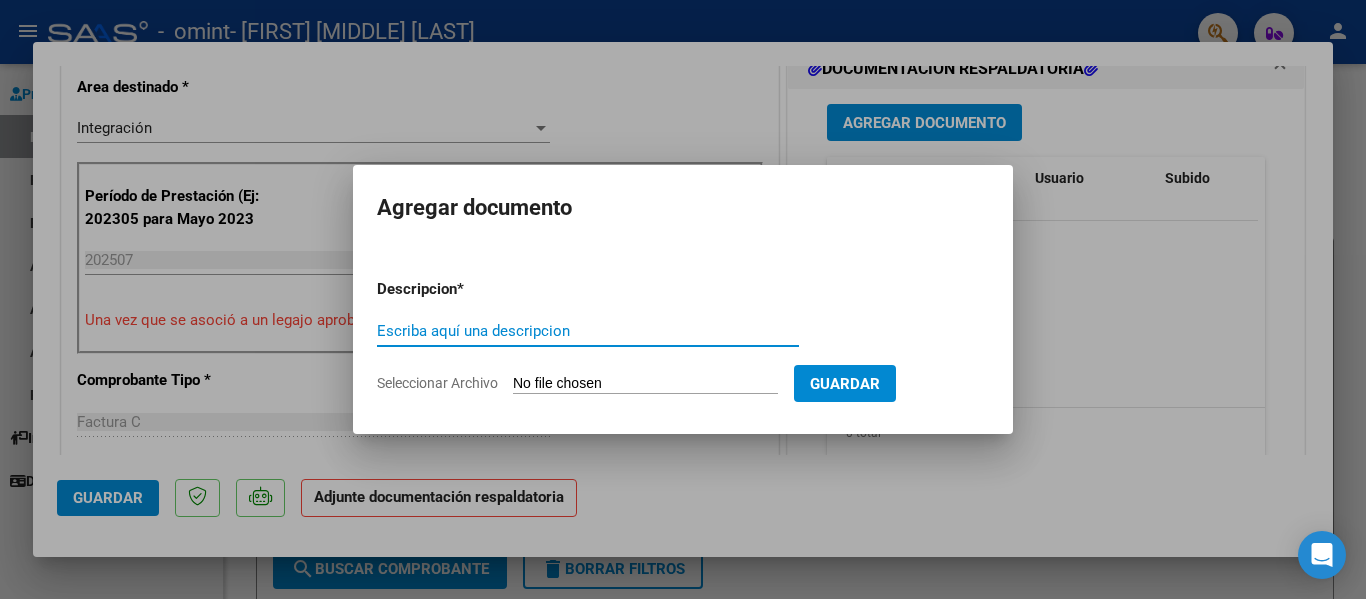 click on "Seleccionar Archivo" at bounding box center [645, 384] 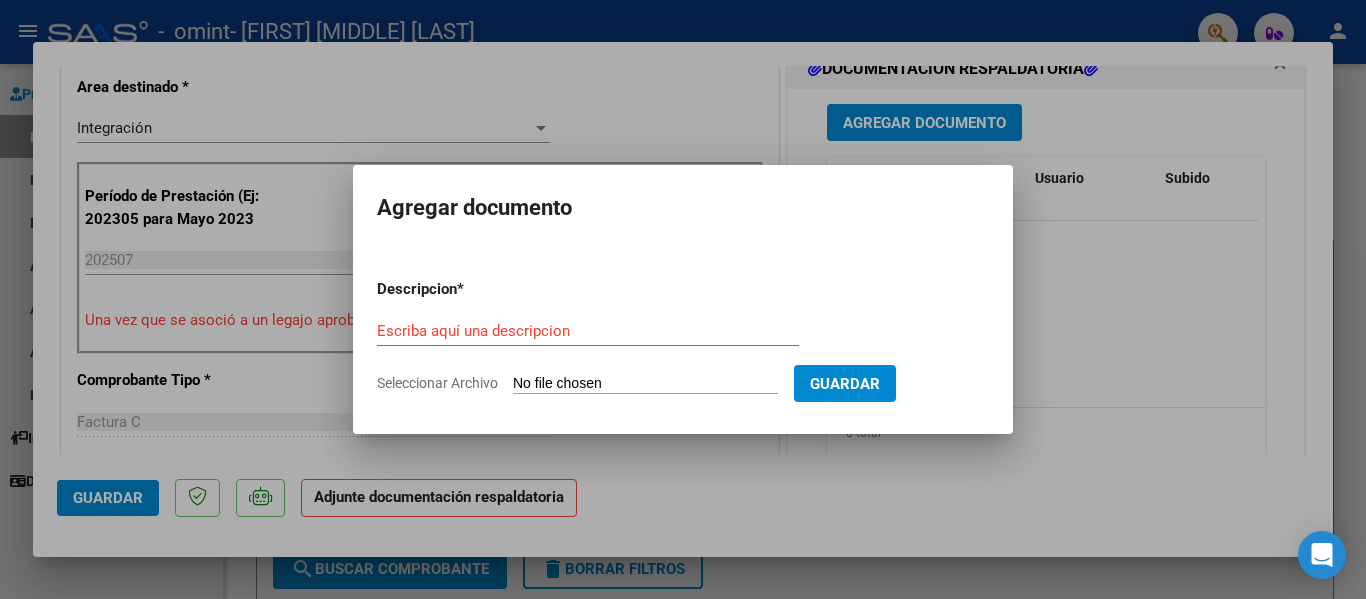 type on "C:\fakepath\PLANILLA PSICOPEDAGOGIA - JULIO - DIAZ.pdf" 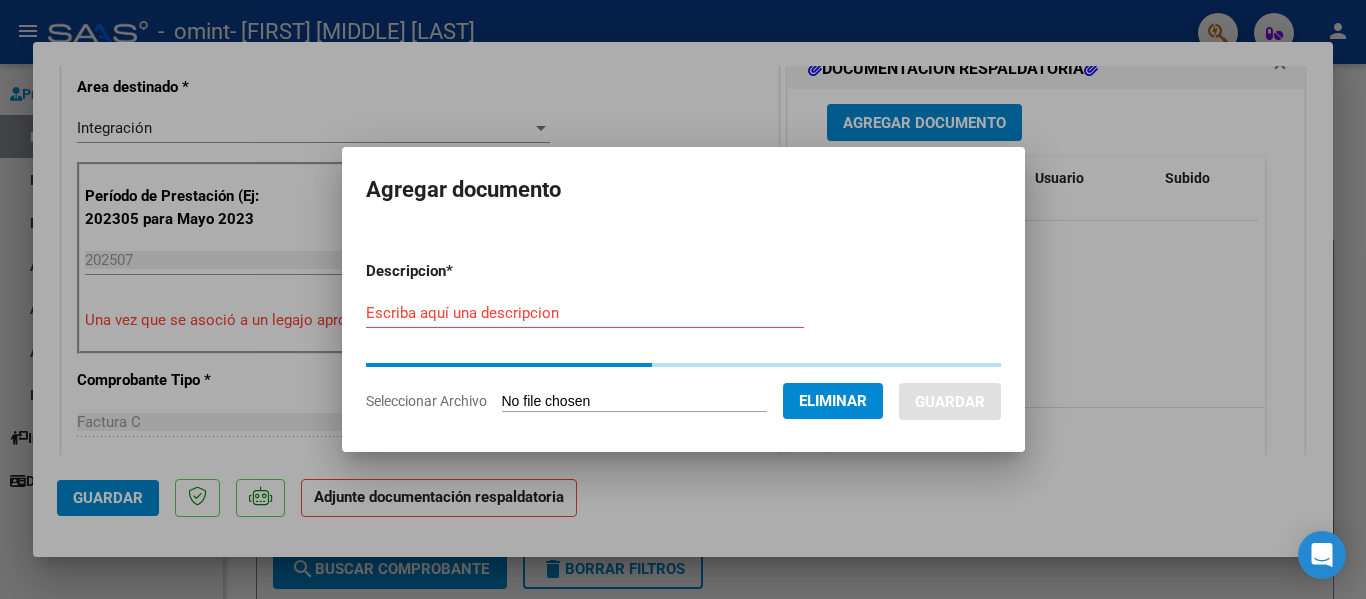 click on "Escriba aquí una descripcion" at bounding box center (585, 313) 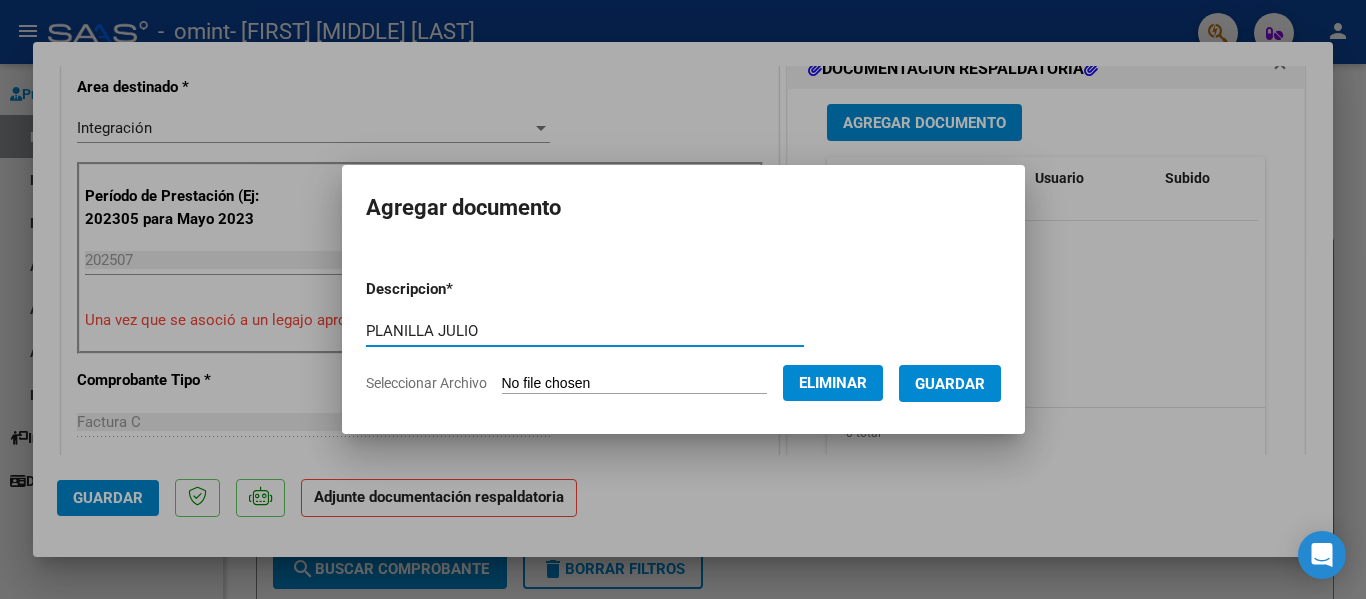 type on "PLANILLA JULIO" 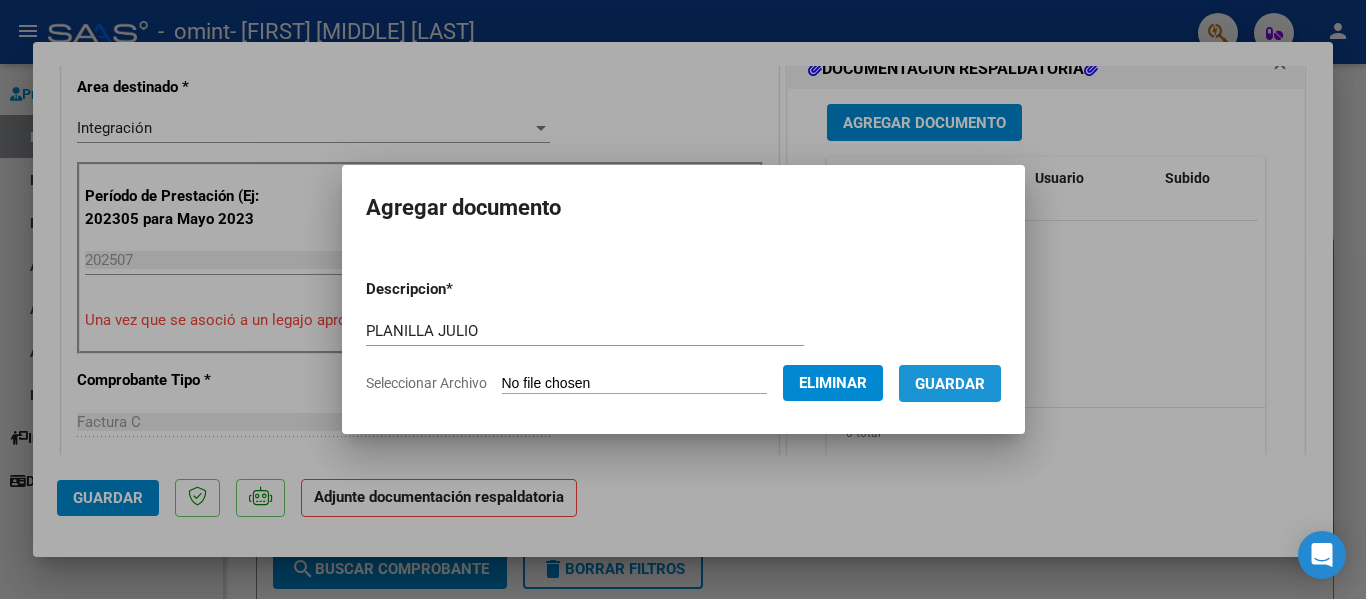 click on "Guardar" at bounding box center [950, 383] 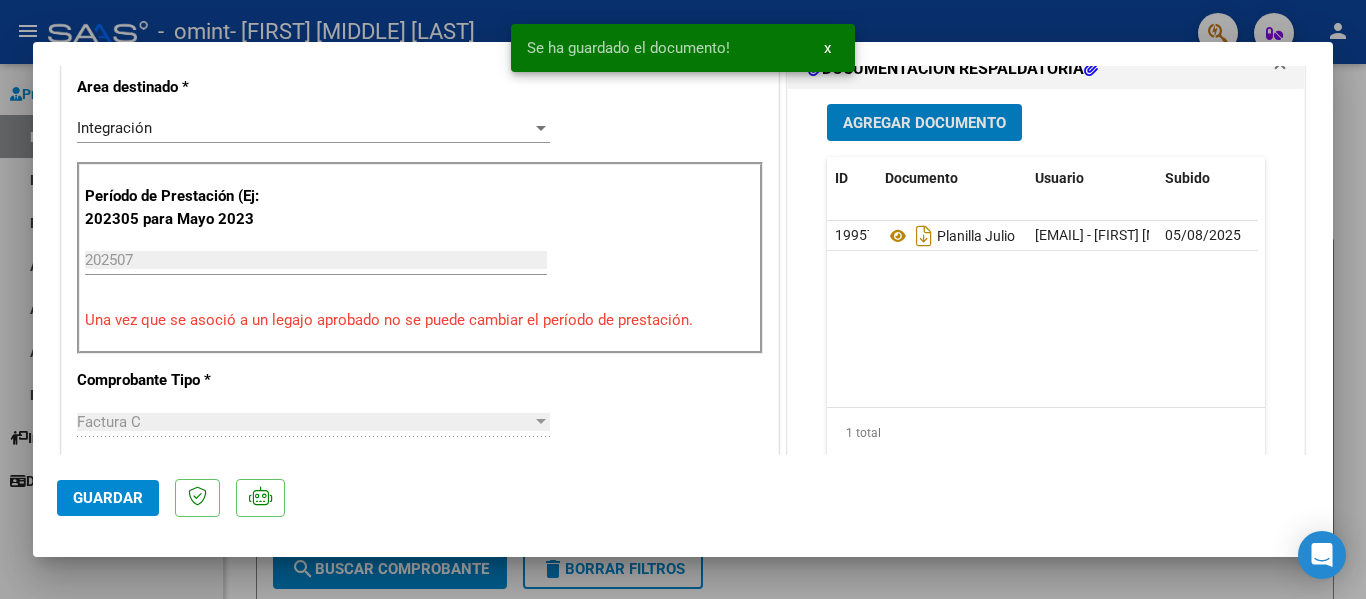 click on "Guardar" 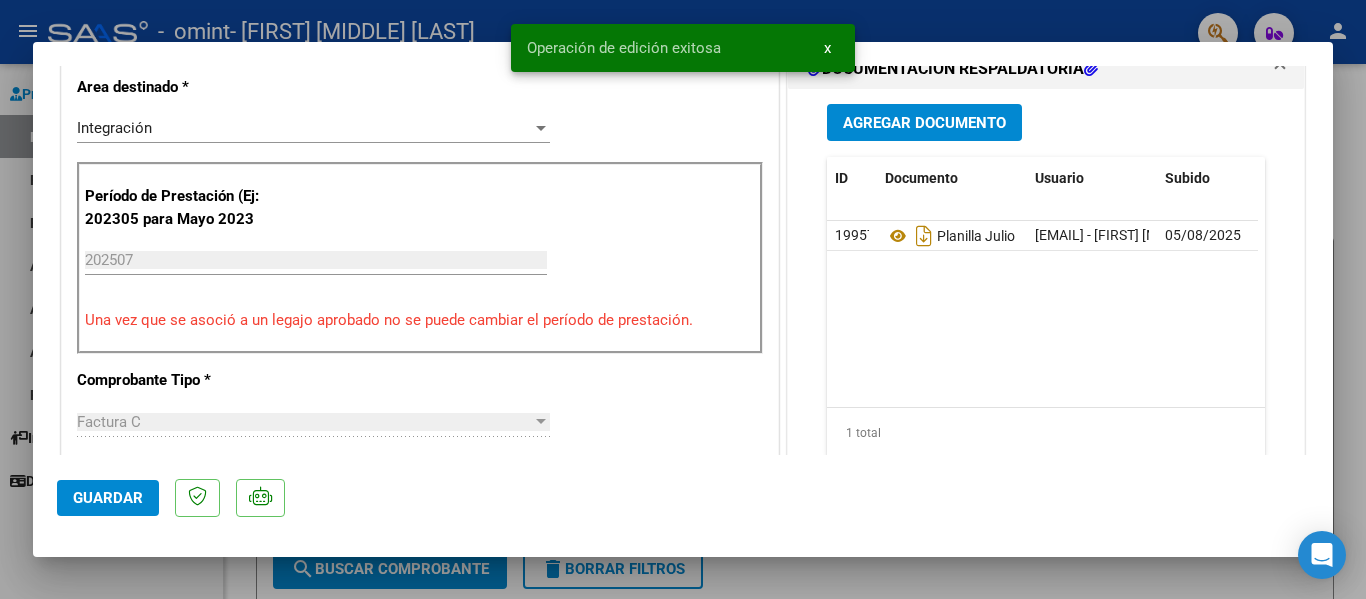 click at bounding box center [683, 299] 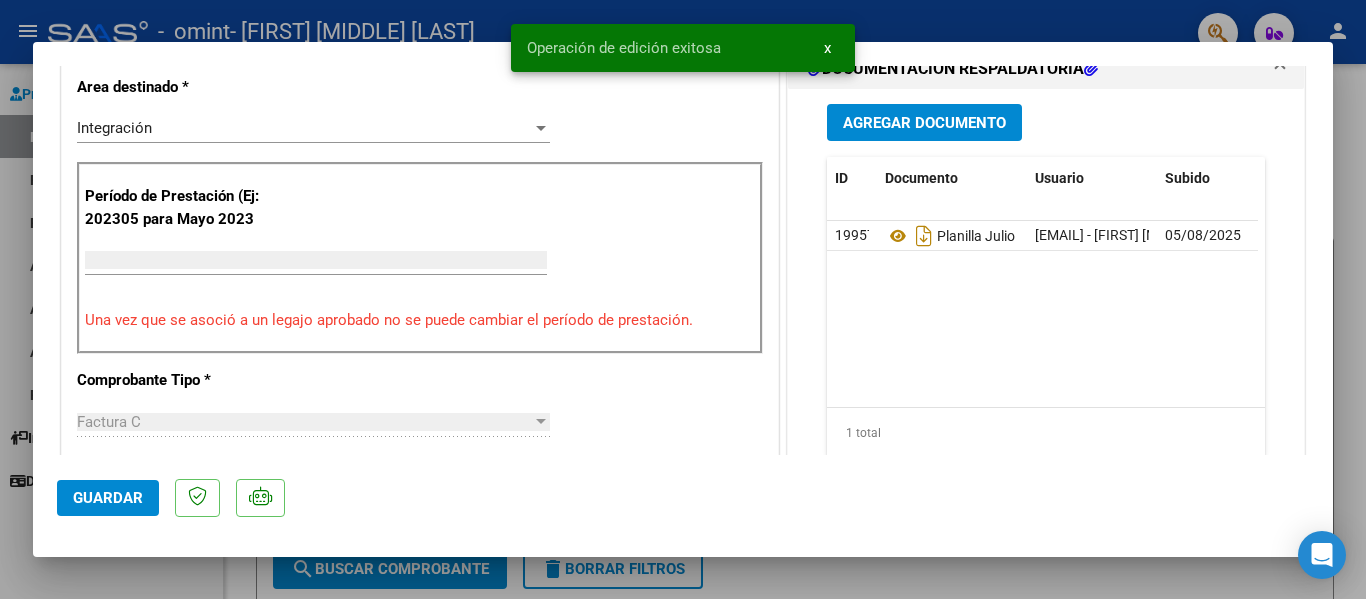 scroll, scrollTop: 414, scrollLeft: 0, axis: vertical 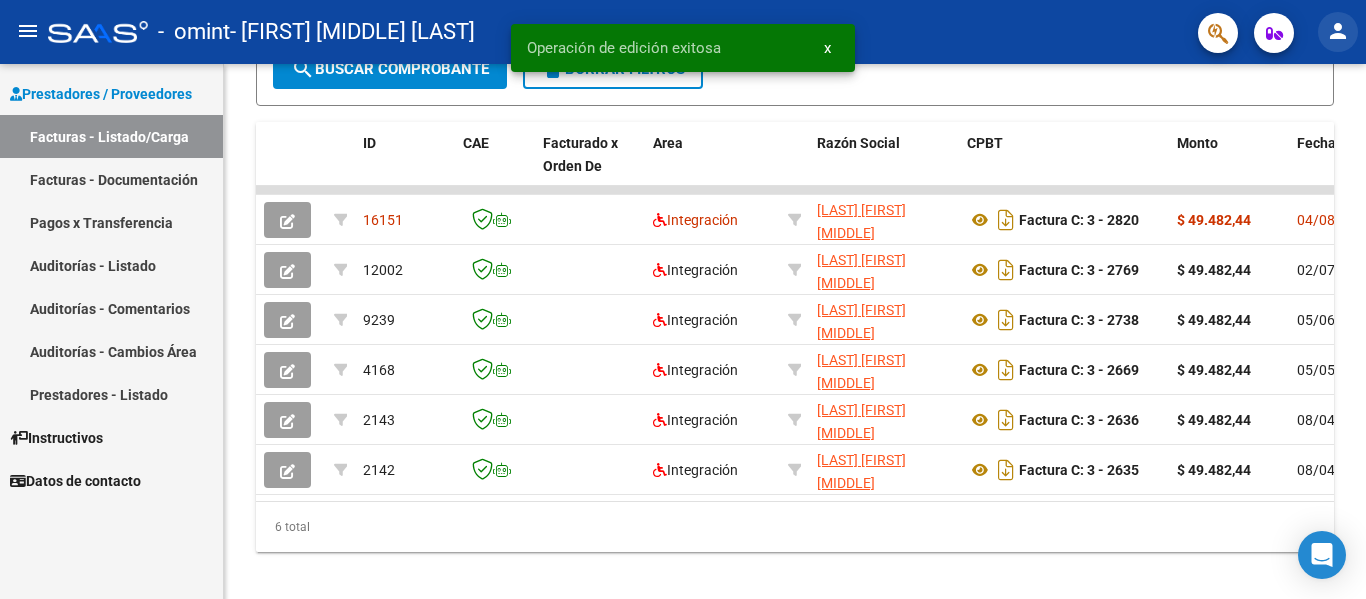 click on "person" 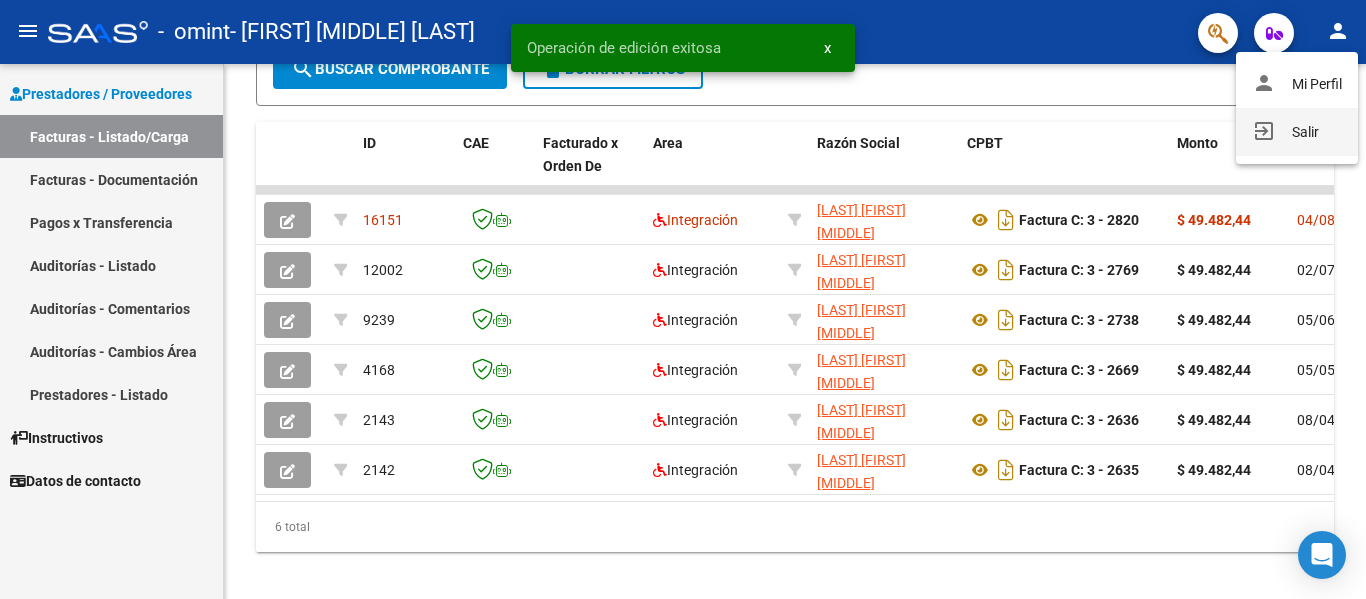click on "exit_to_app  Salir" at bounding box center [1297, 132] 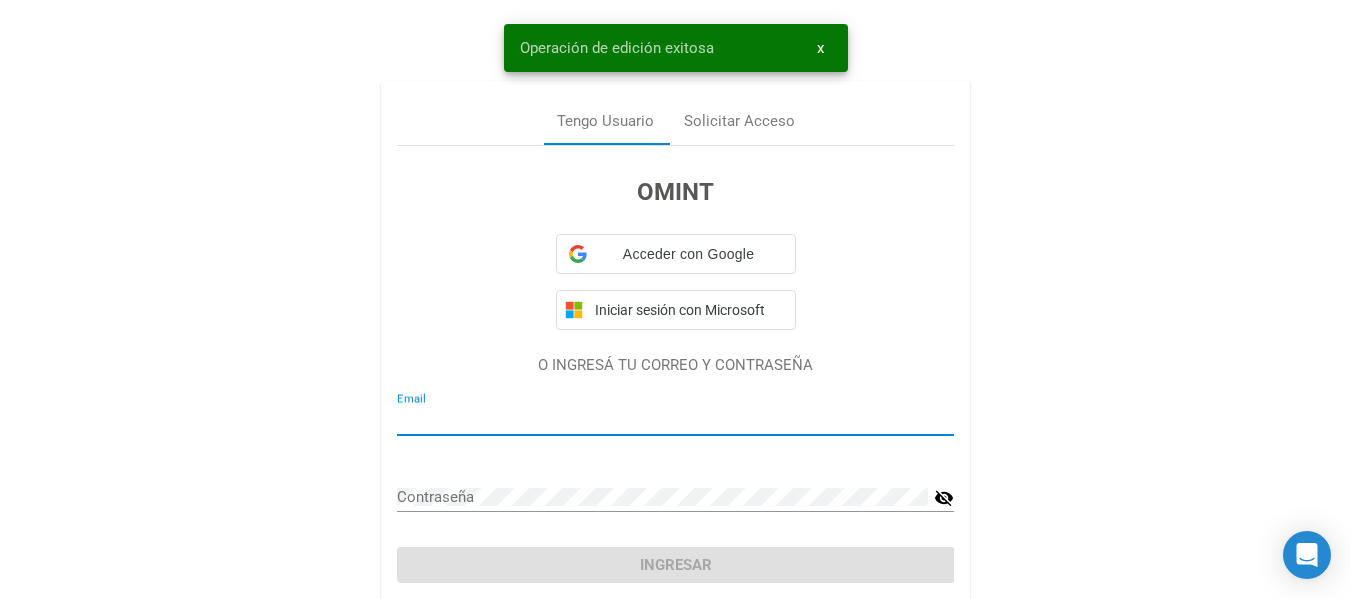 type on "puertasabiertasconsultas@hotmail.com" 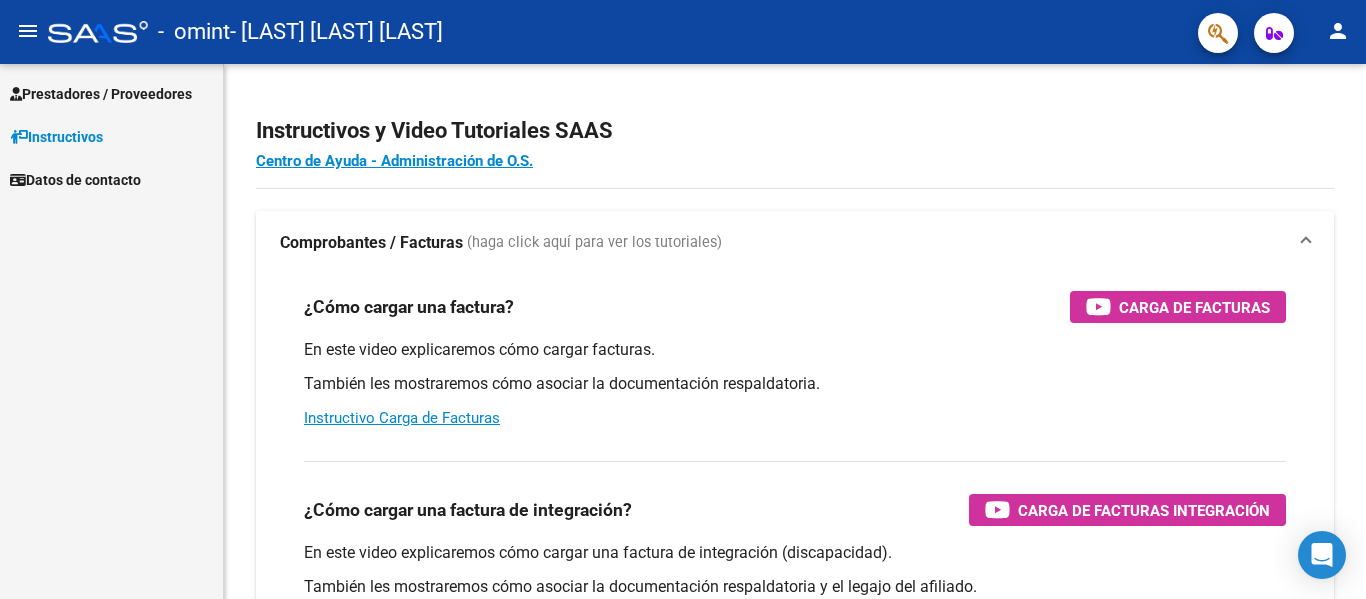 scroll, scrollTop: 0, scrollLeft: 0, axis: both 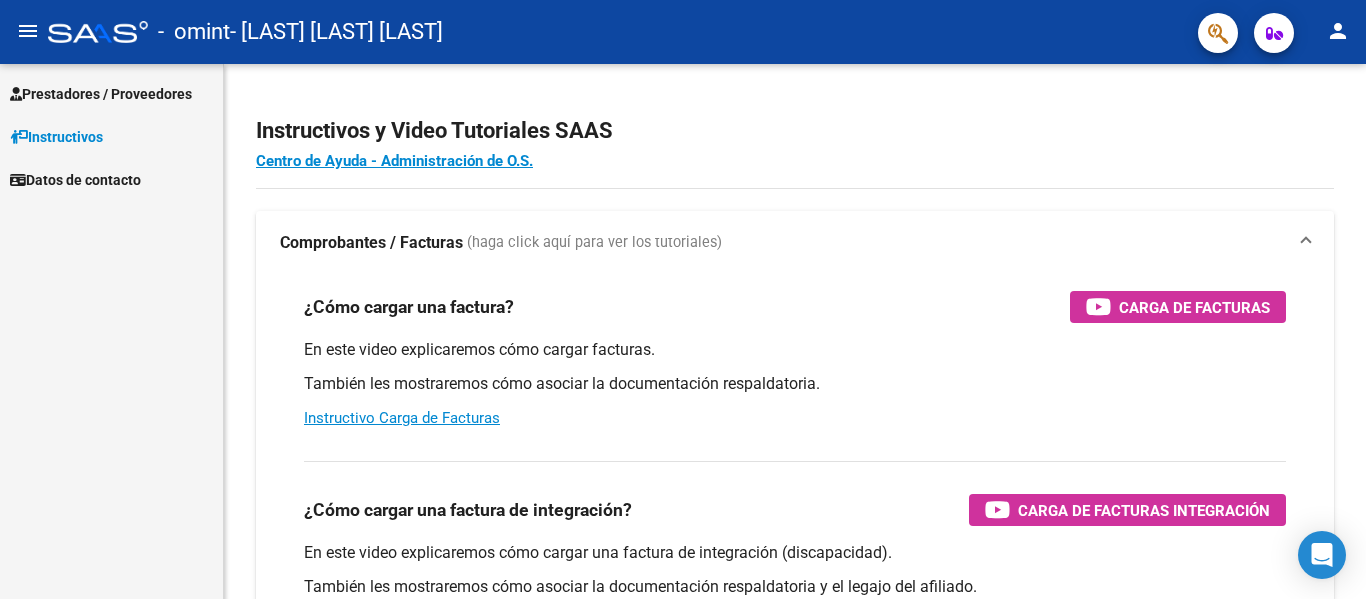 click on "Prestadores / Proveedores" at bounding box center [101, 94] 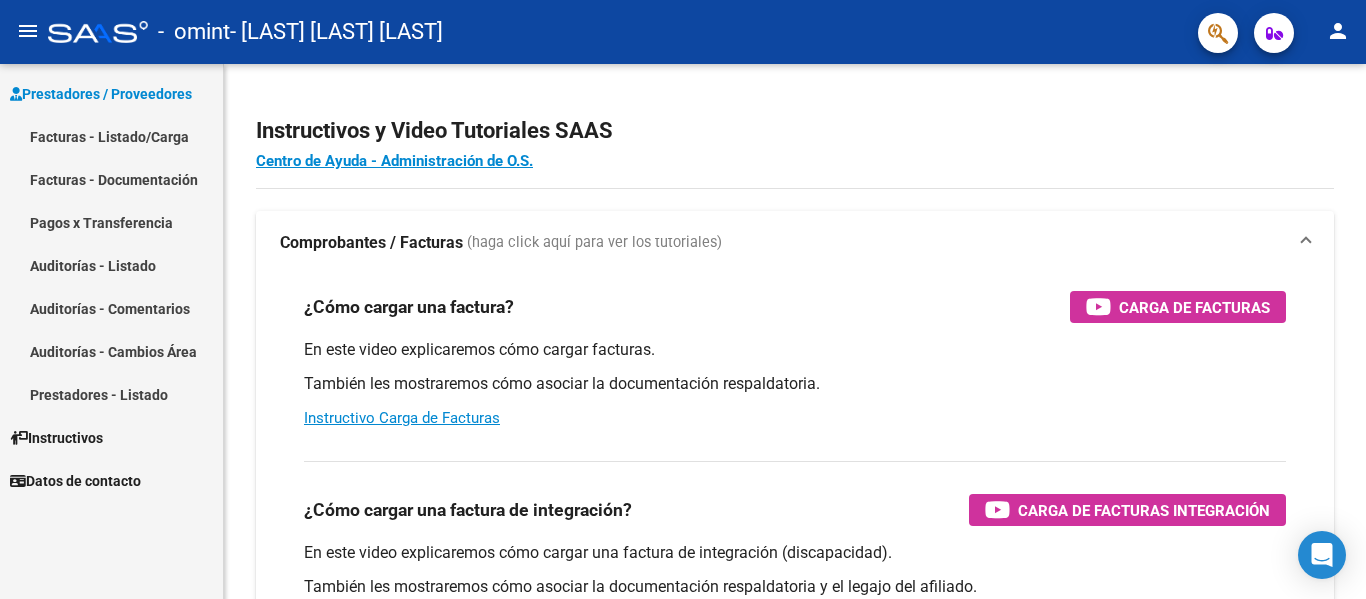 click on "Facturas - Listado/Carga" at bounding box center (111, 136) 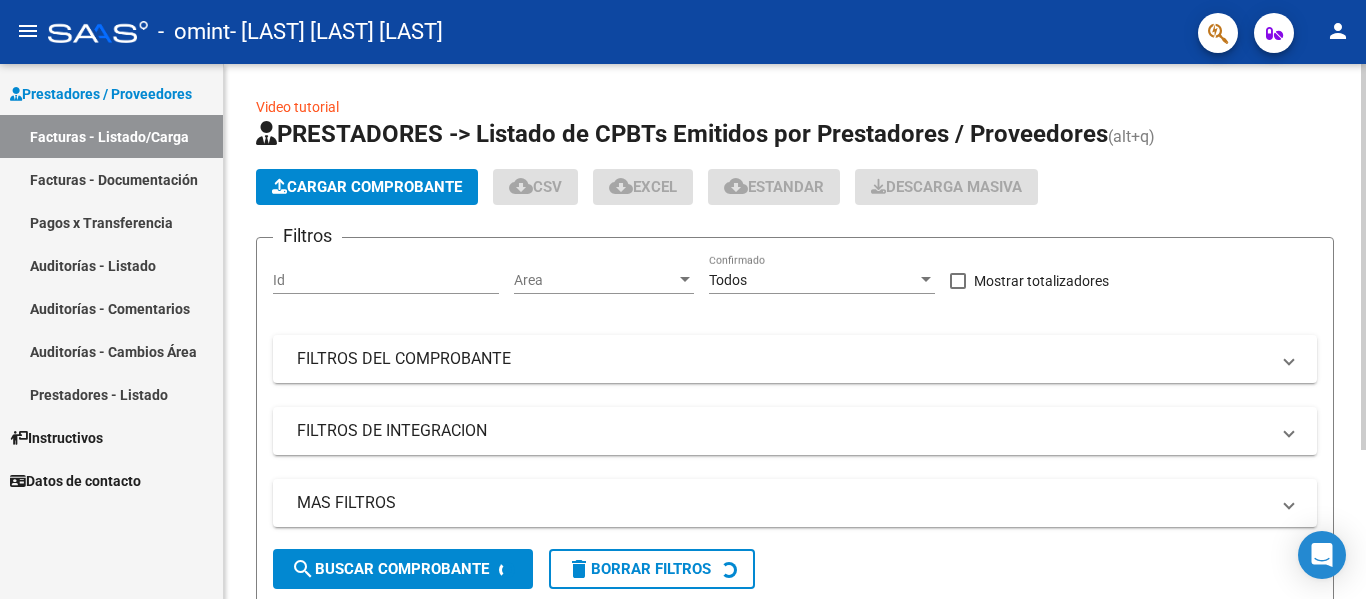 click on "Cargar Comprobante" 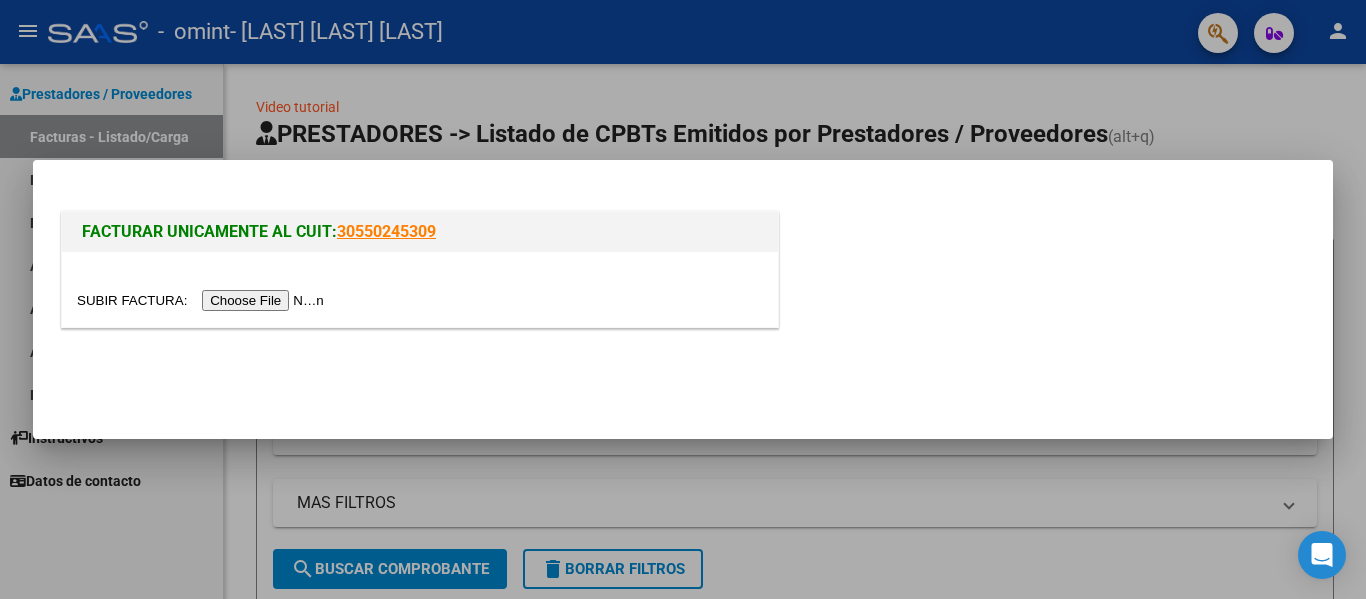 click at bounding box center [203, 300] 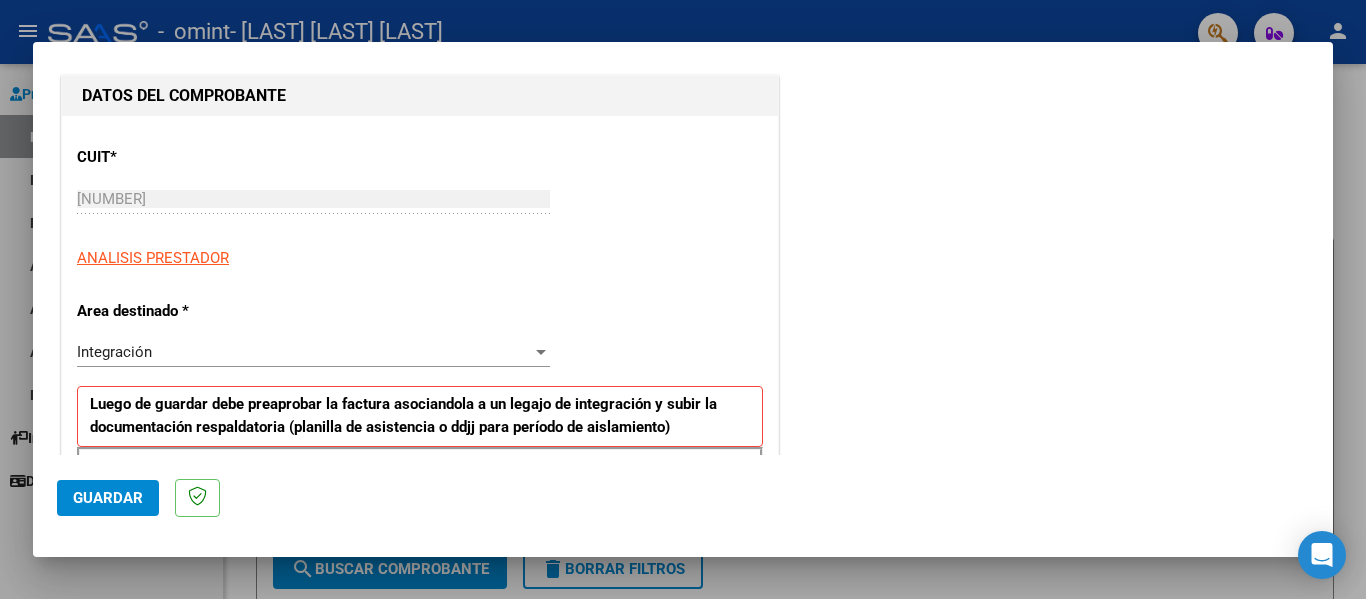 scroll, scrollTop: 400, scrollLeft: 0, axis: vertical 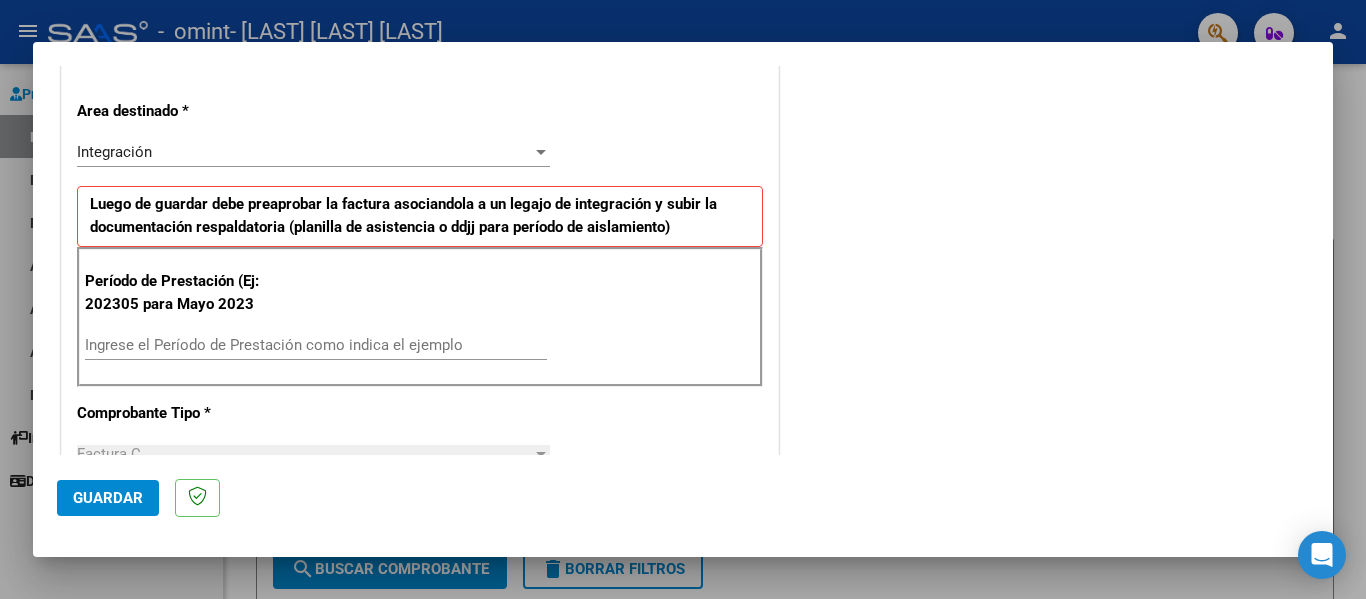 click on "Ingrese el Período de Prestación como indica el ejemplo" at bounding box center [316, 345] 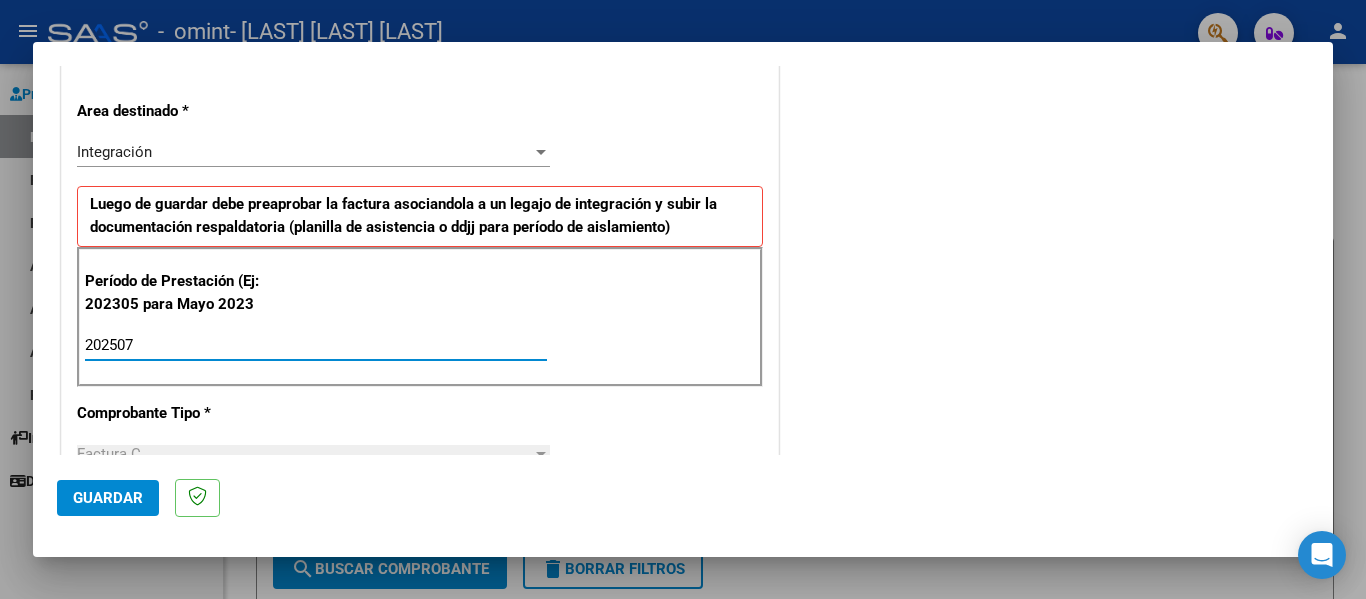 type on "202507" 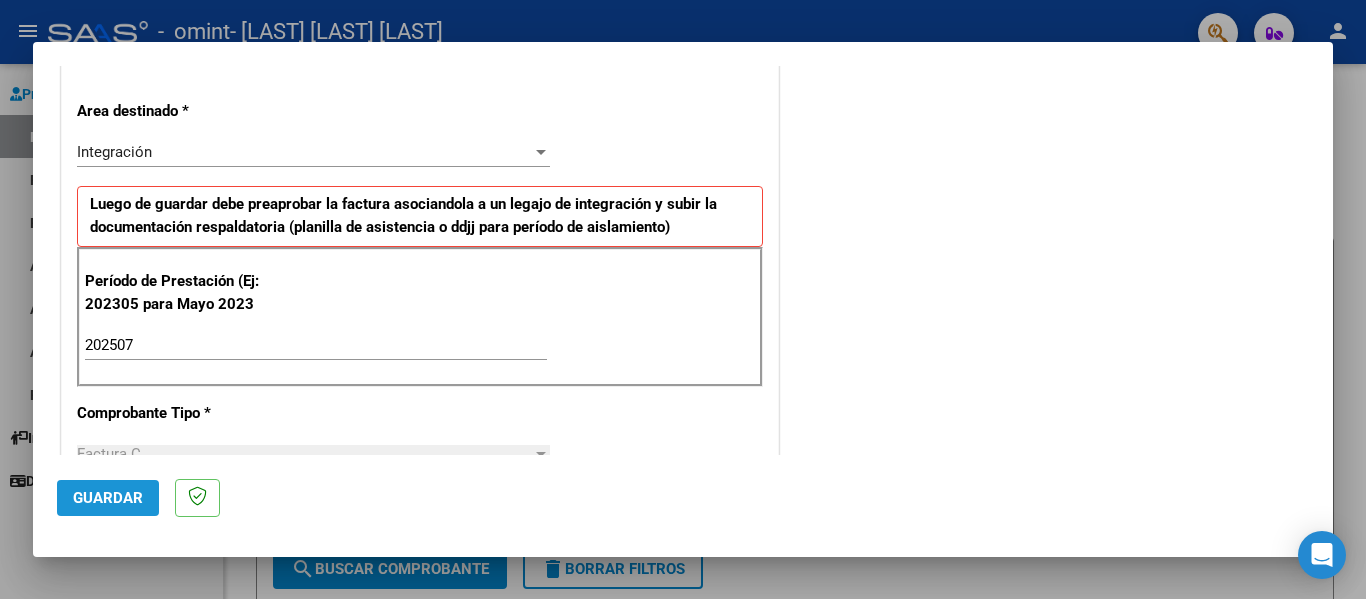 click on "Guardar" 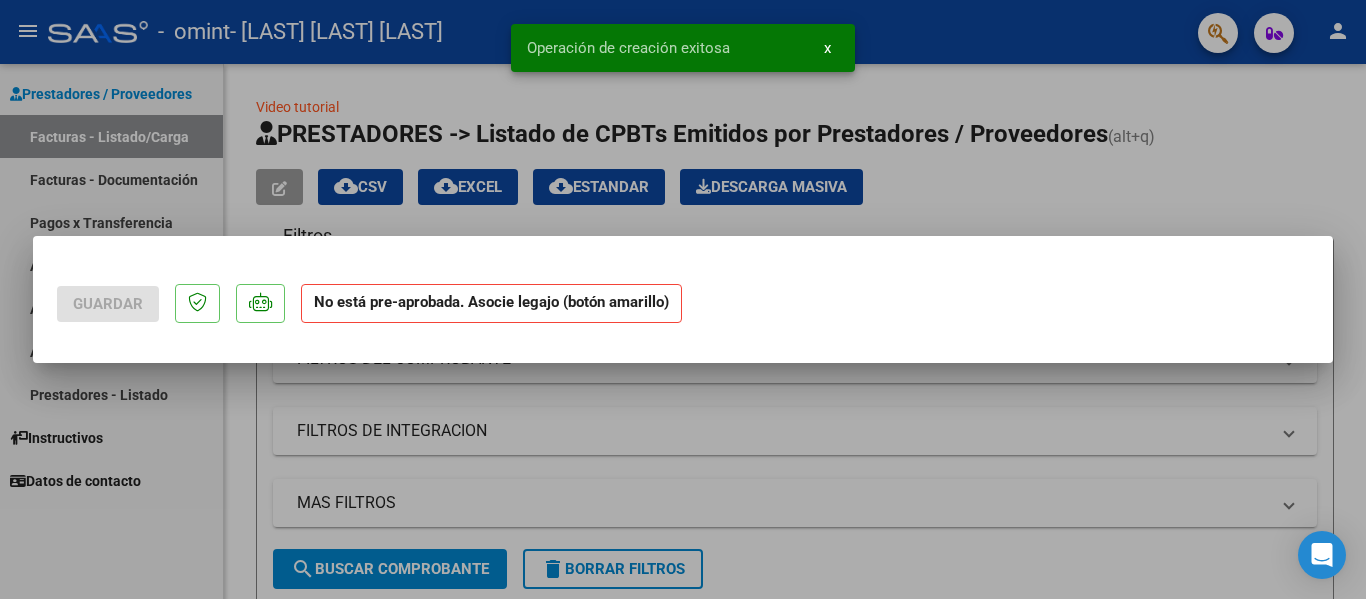 scroll, scrollTop: 0, scrollLeft: 0, axis: both 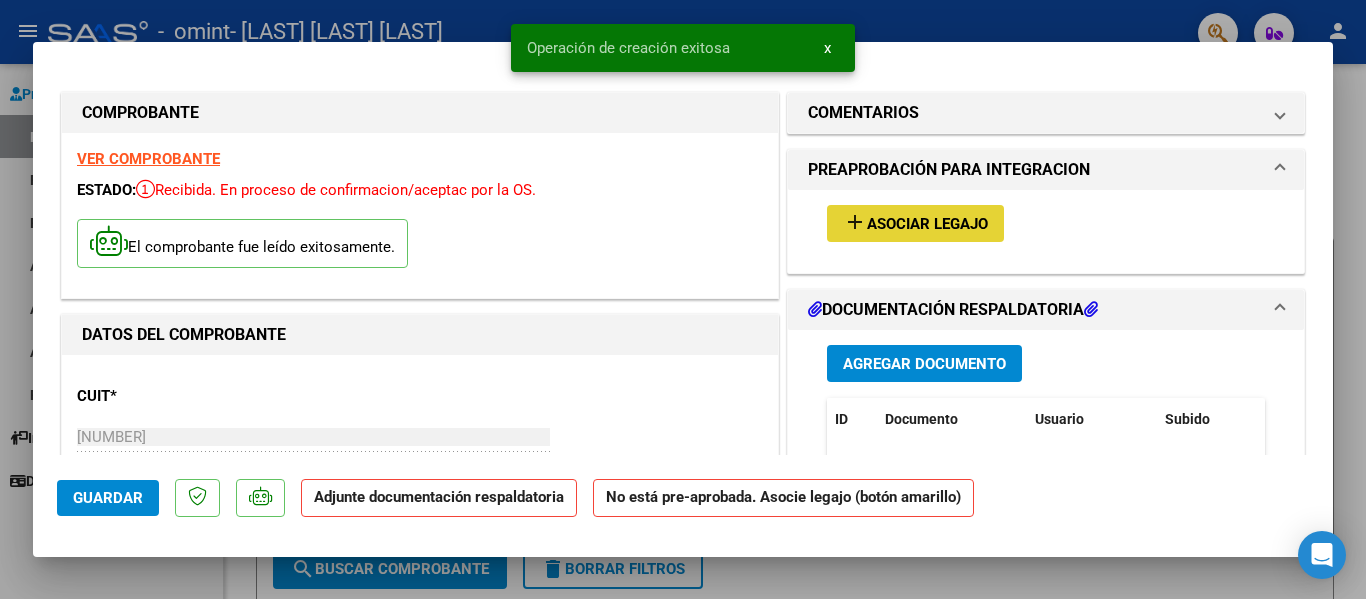click on "add Asociar Legajo" at bounding box center [915, 223] 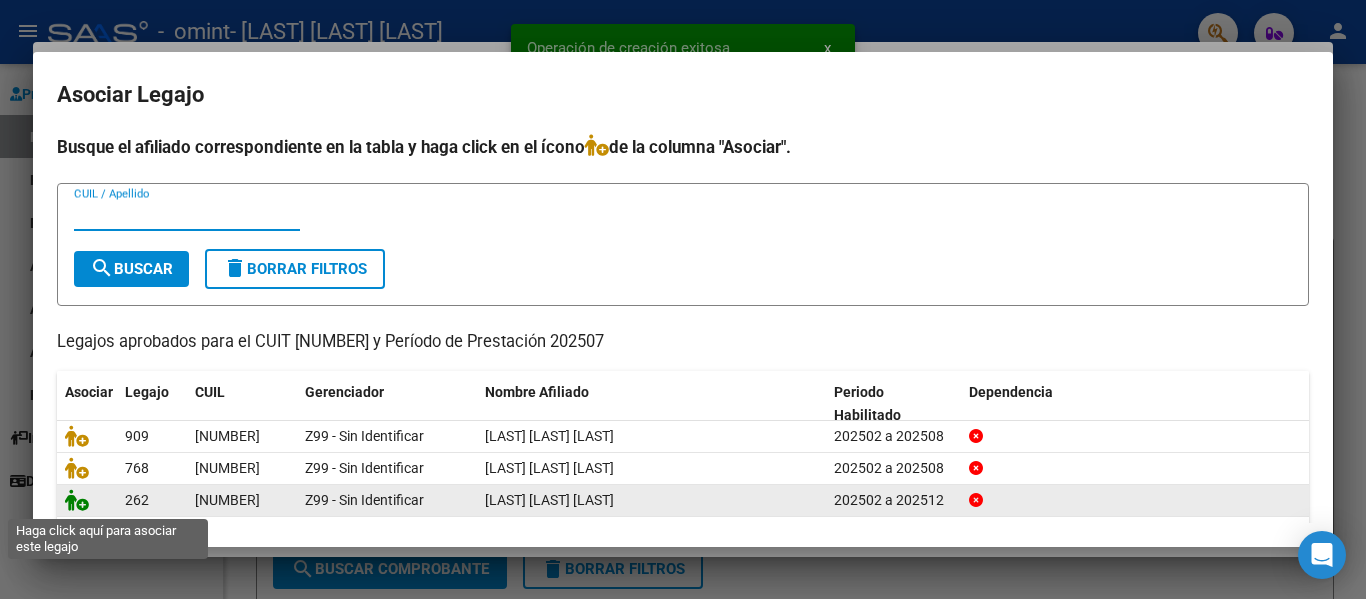 click 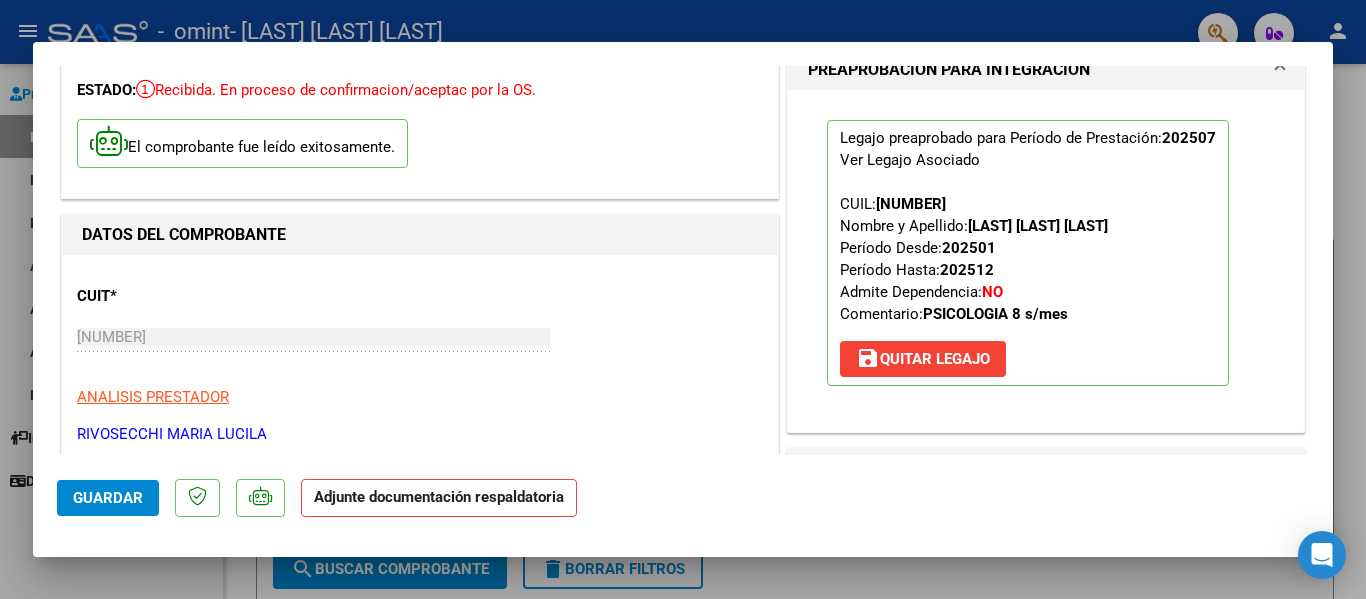 scroll, scrollTop: 400, scrollLeft: 0, axis: vertical 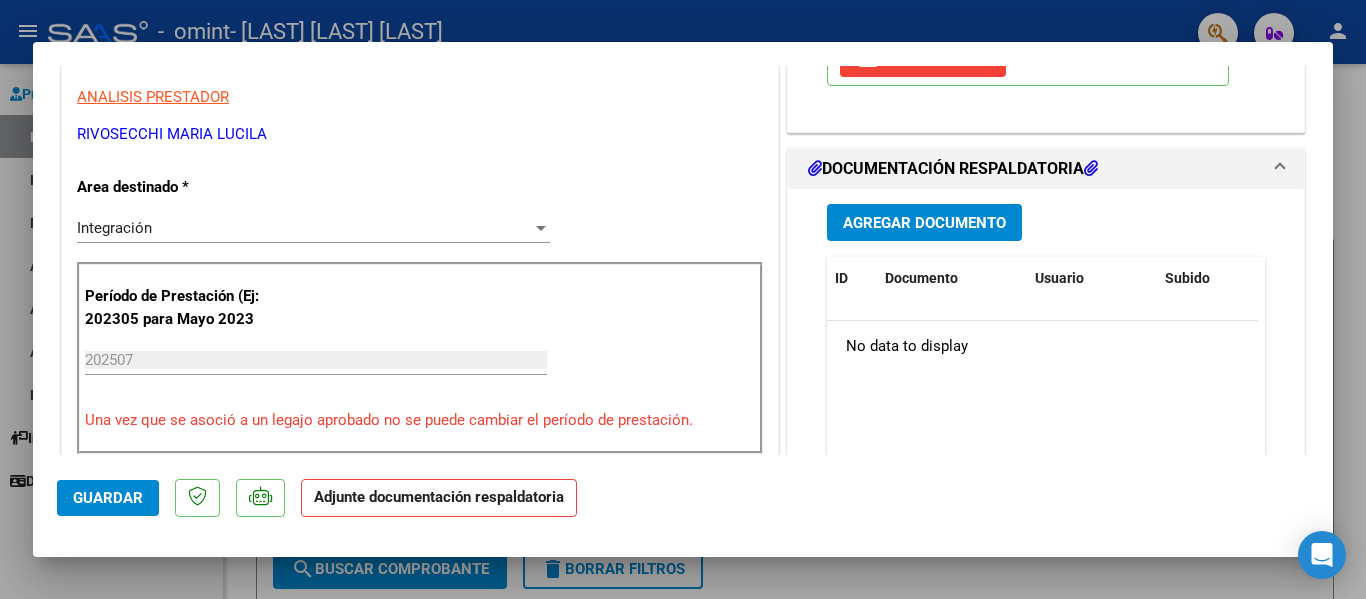 click on "Agregar Documento" at bounding box center [924, 223] 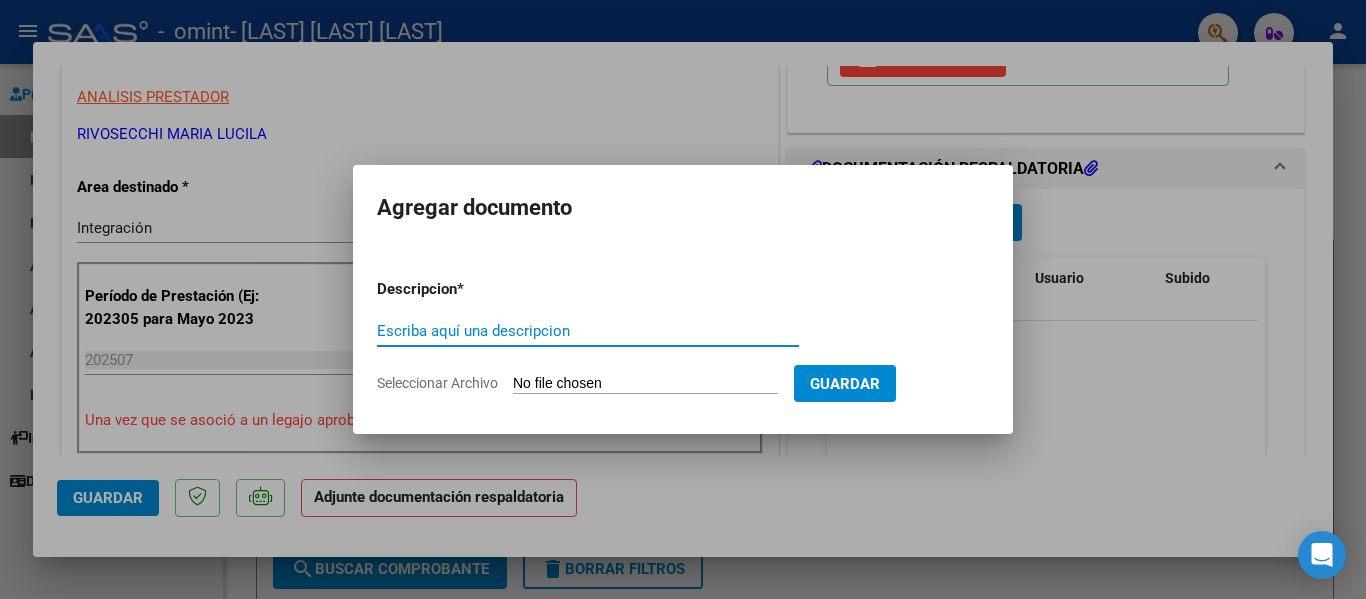 click on "Seleccionar Archivo" at bounding box center (645, 384) 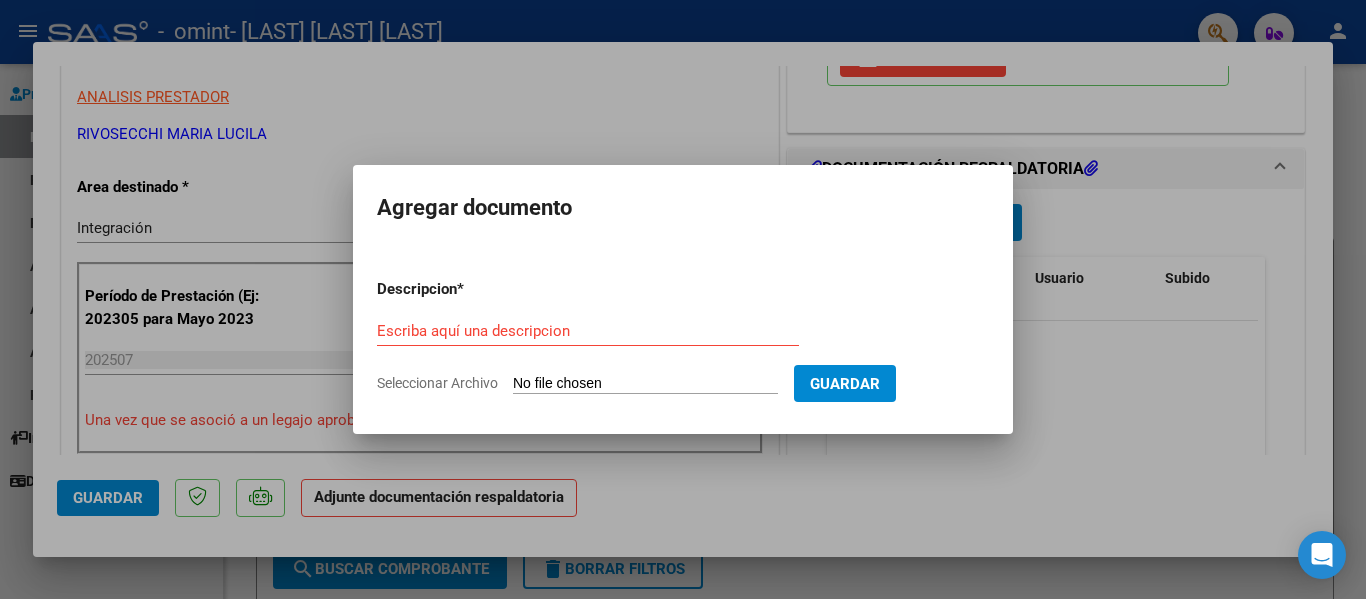type on "C:\fakepath\PLANILLA PSICOLOGIA - JULIO - DIAZ.pdf" 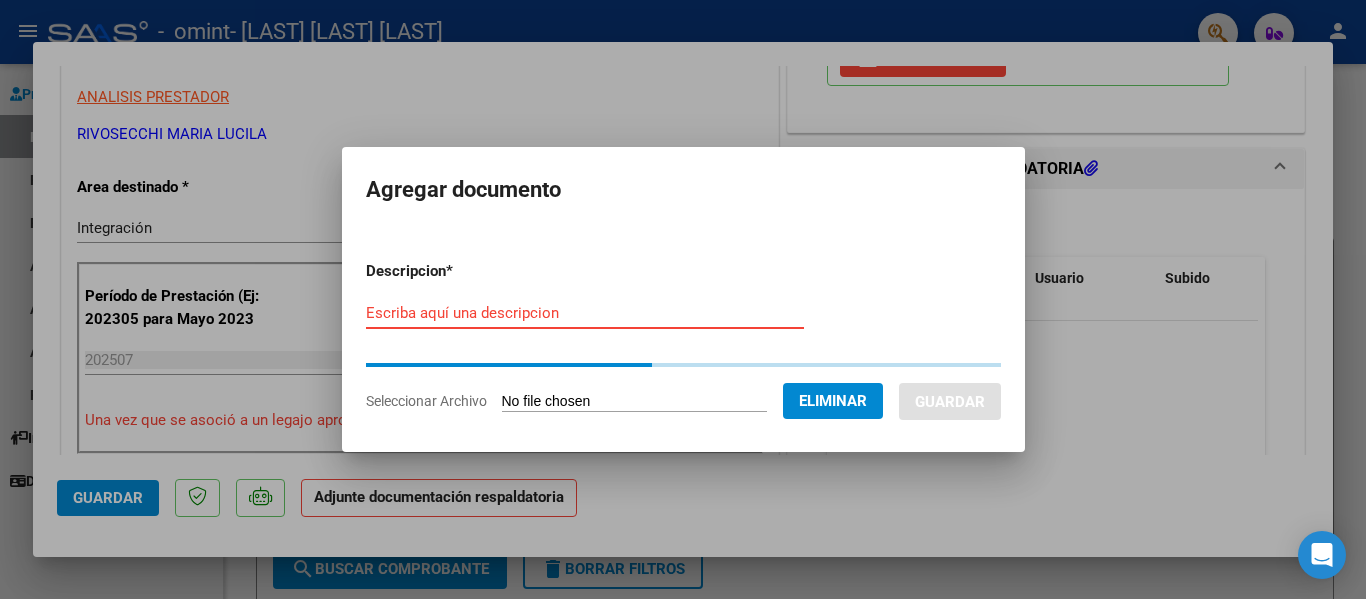 click on "Descripcion  *   Escriba aquí una descripcion  Seleccionar Archivo Eliminar Guardar" at bounding box center [683, 336] 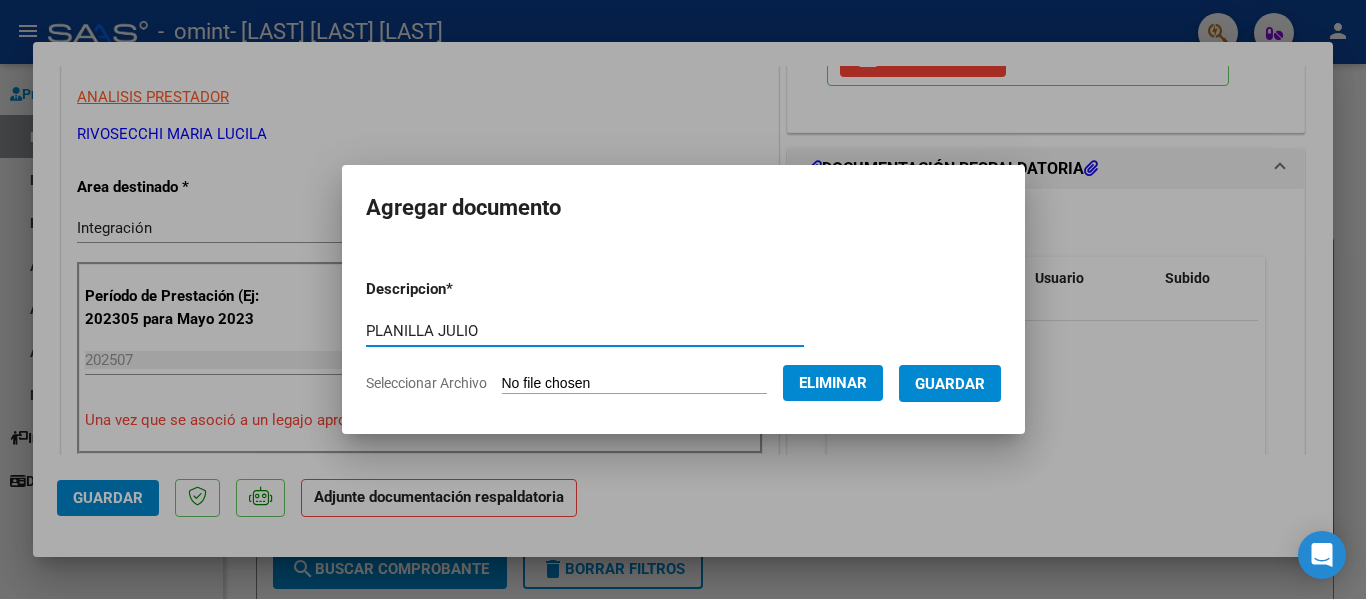 type on "PLANILLA JULIO" 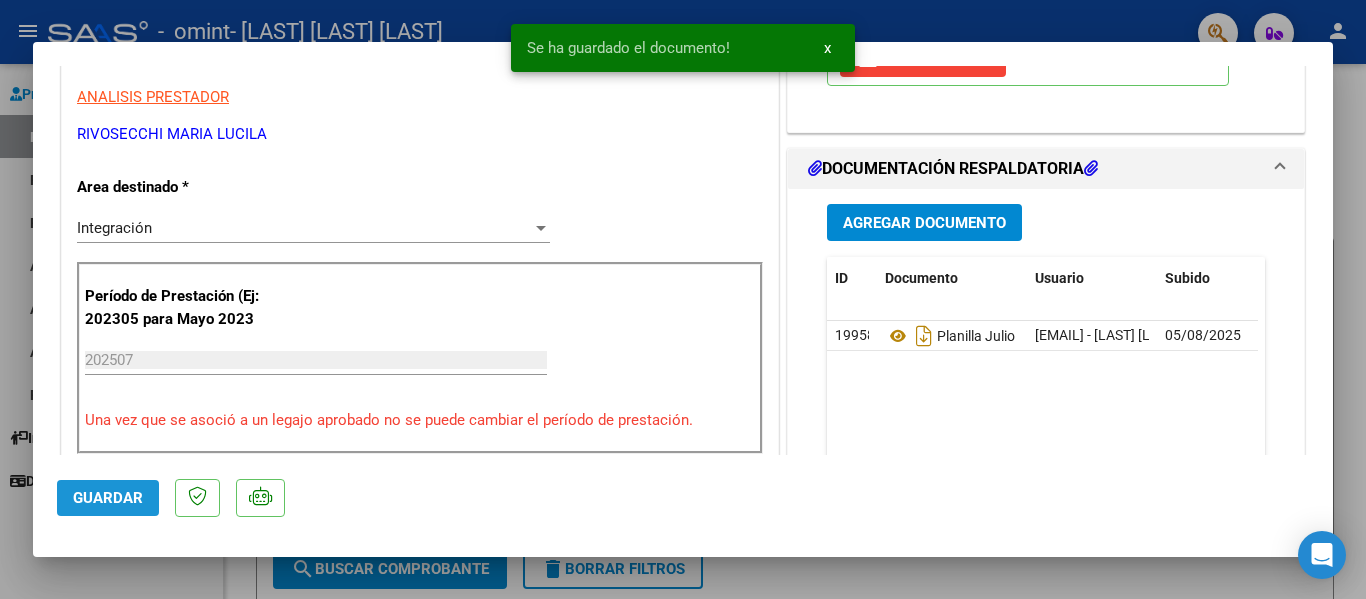 click on "Guardar" 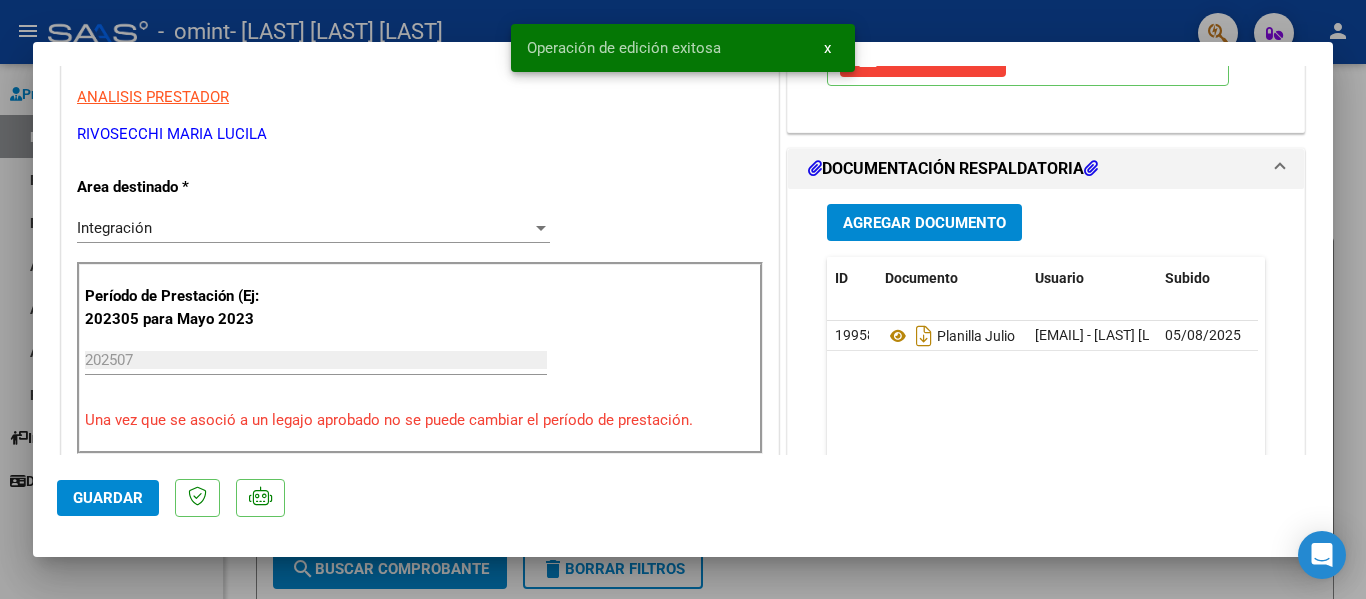 click at bounding box center (683, 299) 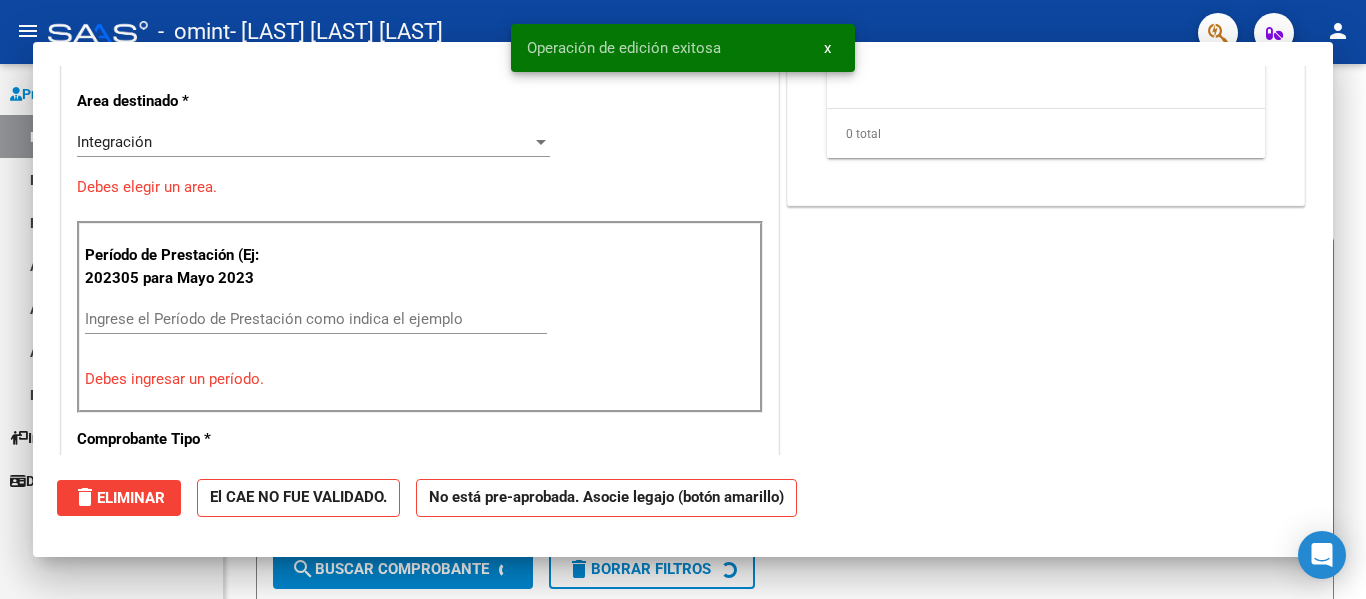 scroll, scrollTop: 0, scrollLeft: 0, axis: both 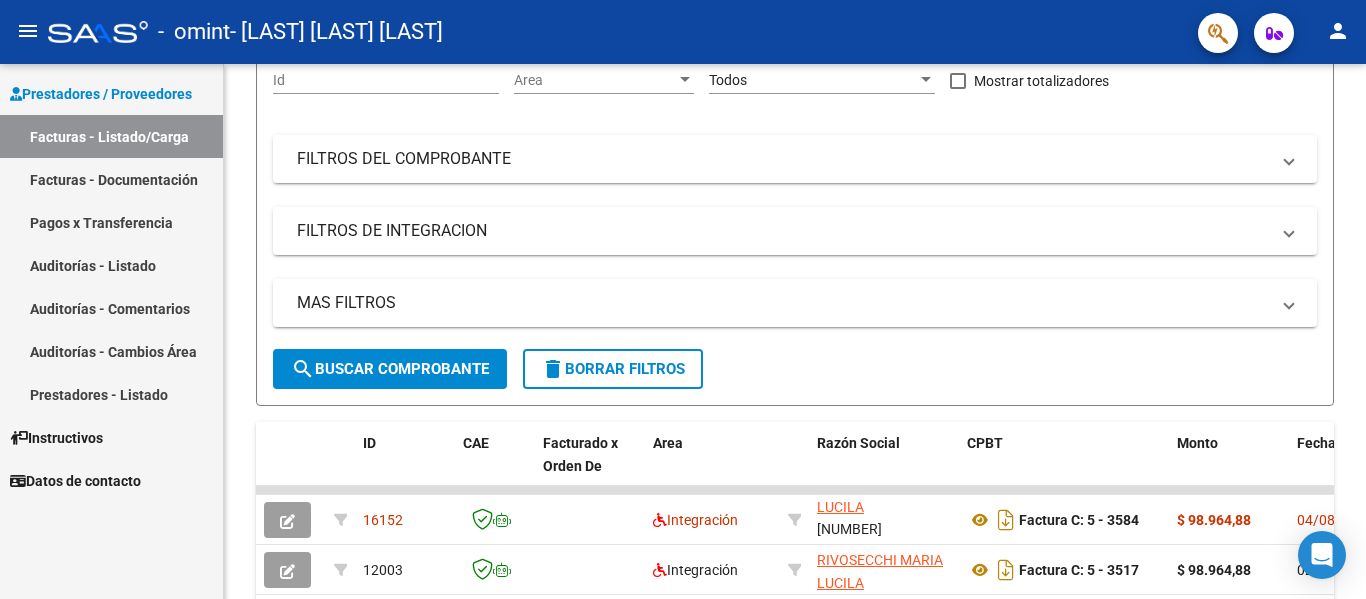 click on "person" 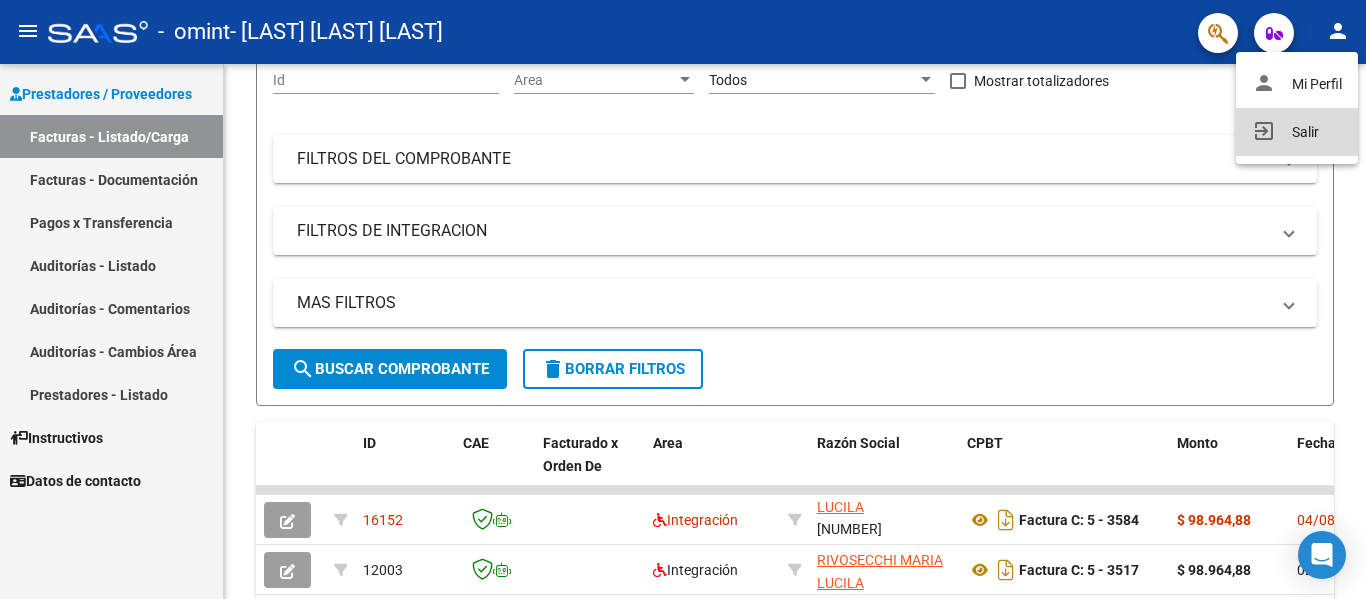 click on "exit_to_app  Salir" at bounding box center [1297, 132] 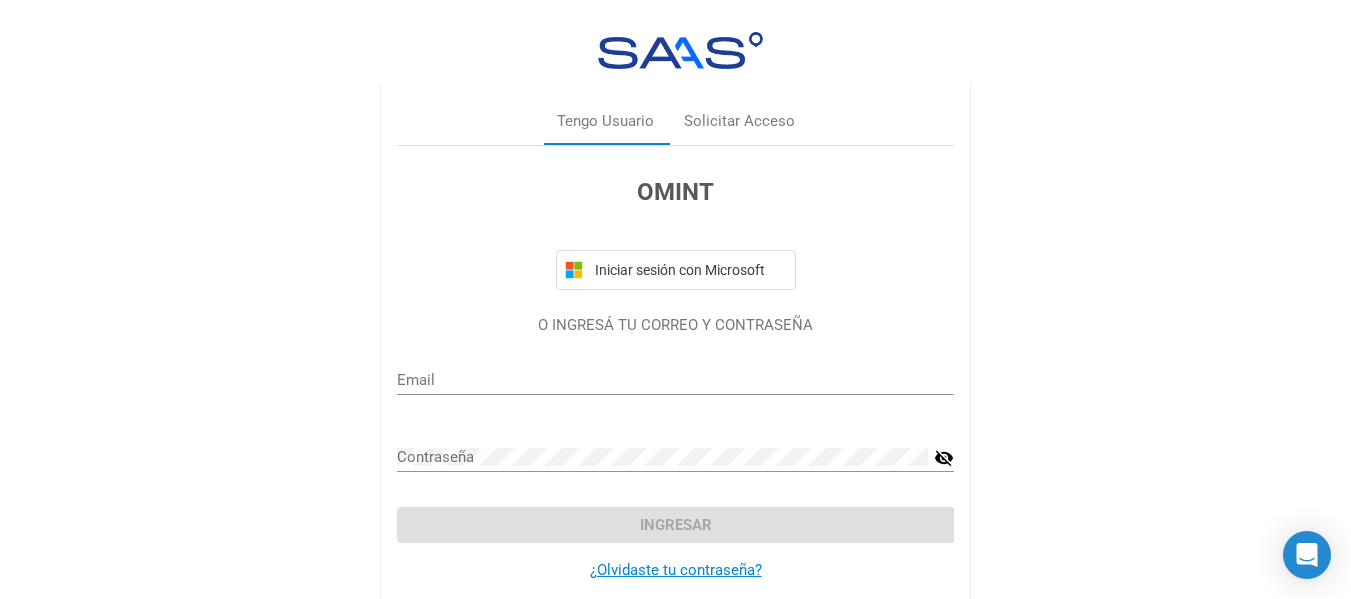 type on "puertasabiertas_info@yahoo.com.ar" 